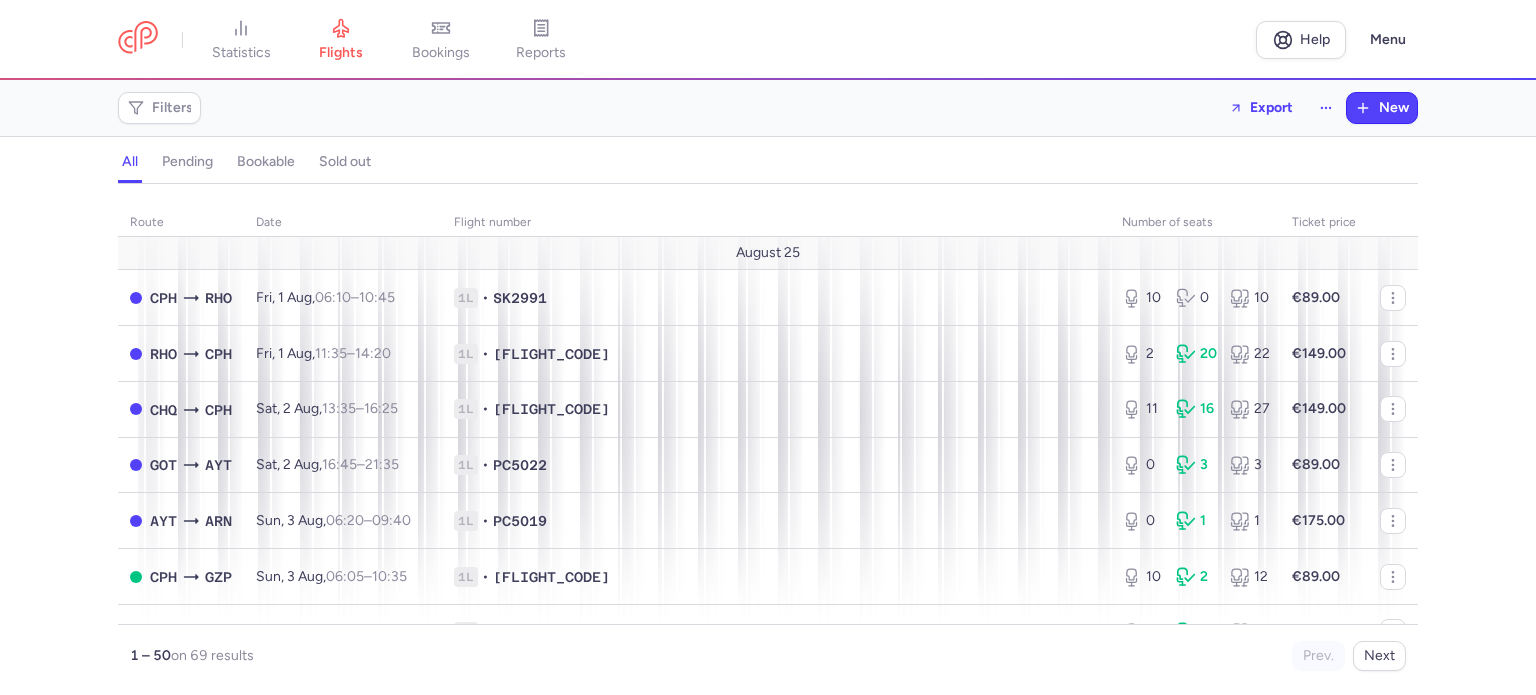 scroll, scrollTop: 0, scrollLeft: 0, axis: both 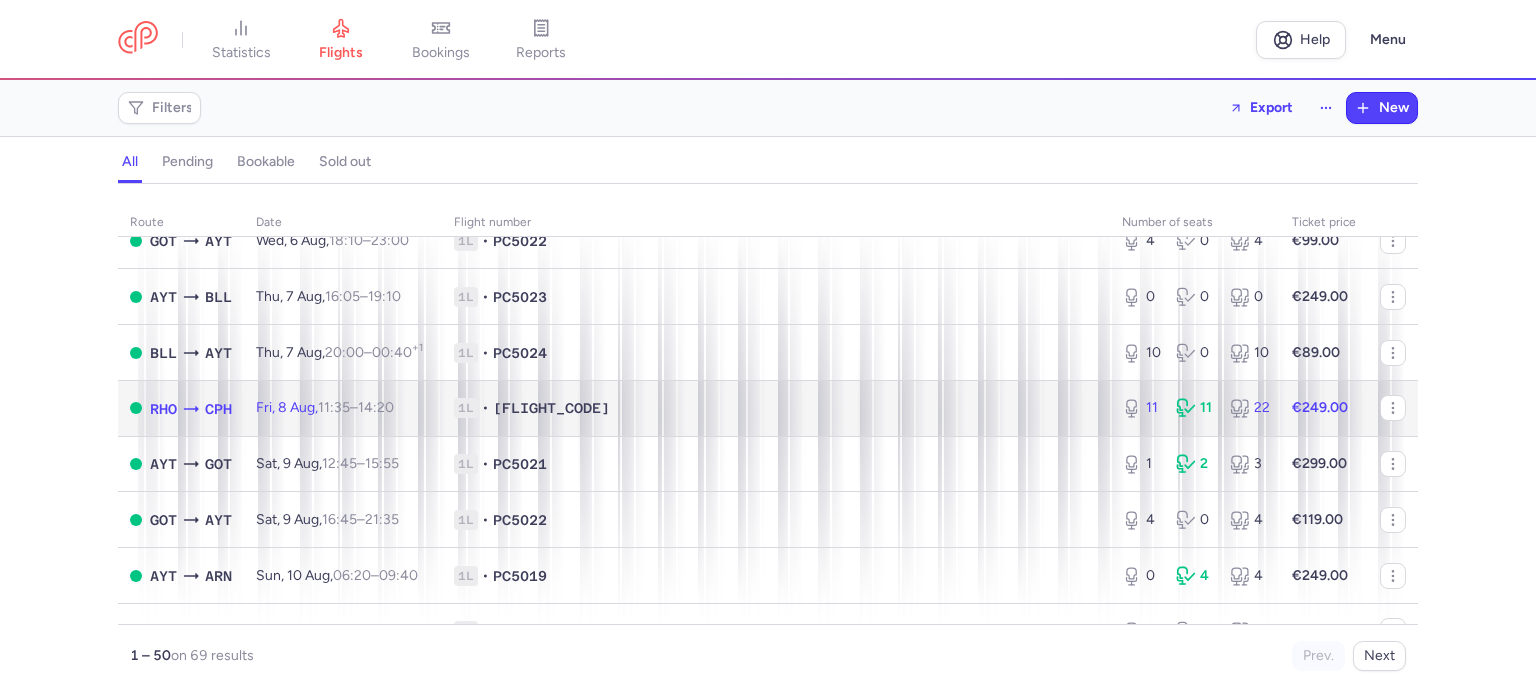 click on "€249.00" 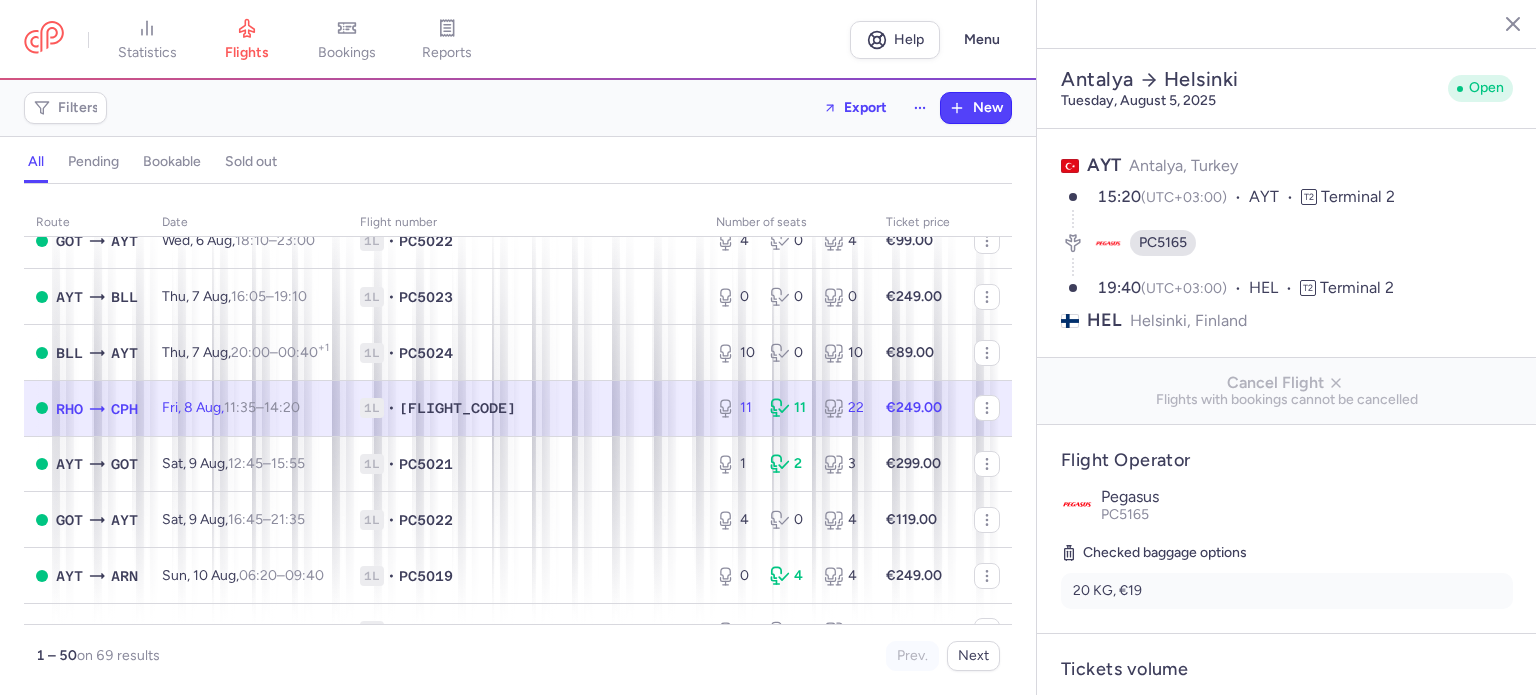 type on "11" 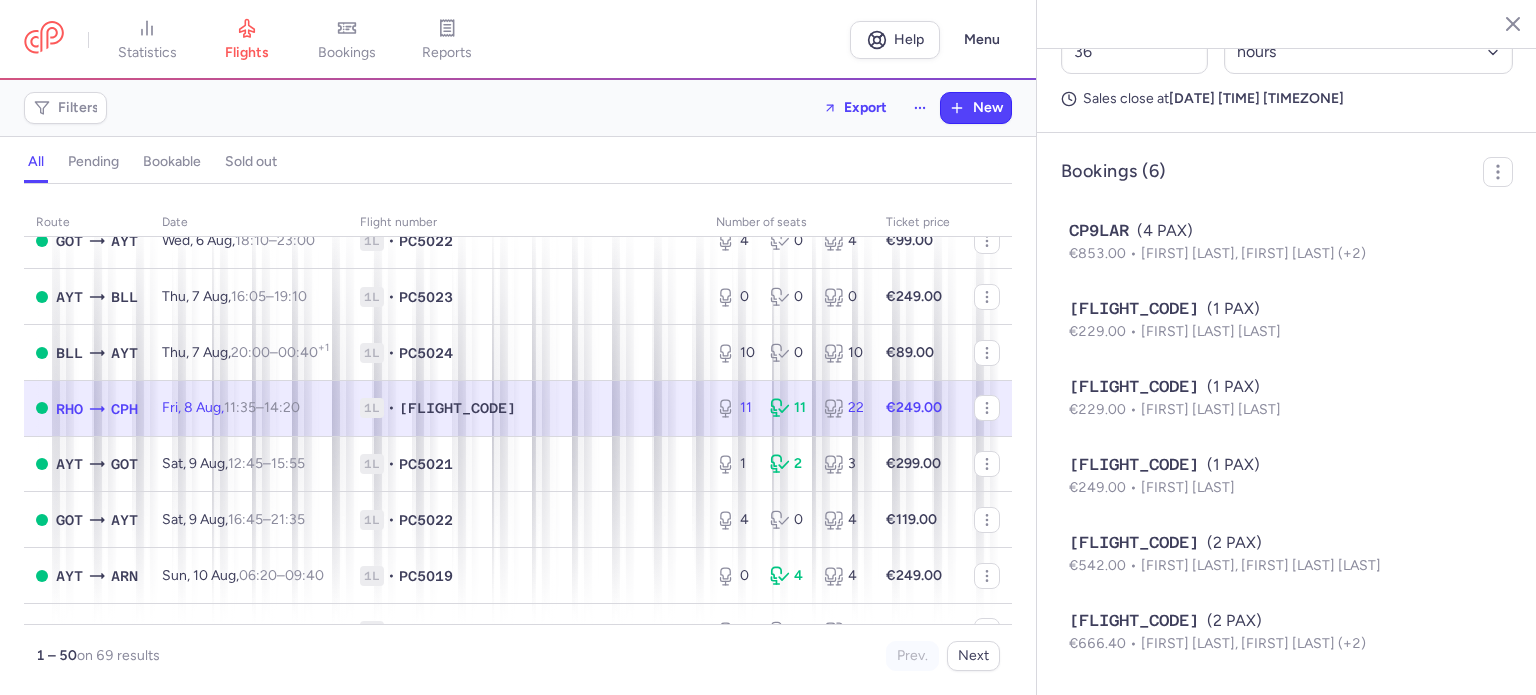 scroll, scrollTop: 1125, scrollLeft: 0, axis: vertical 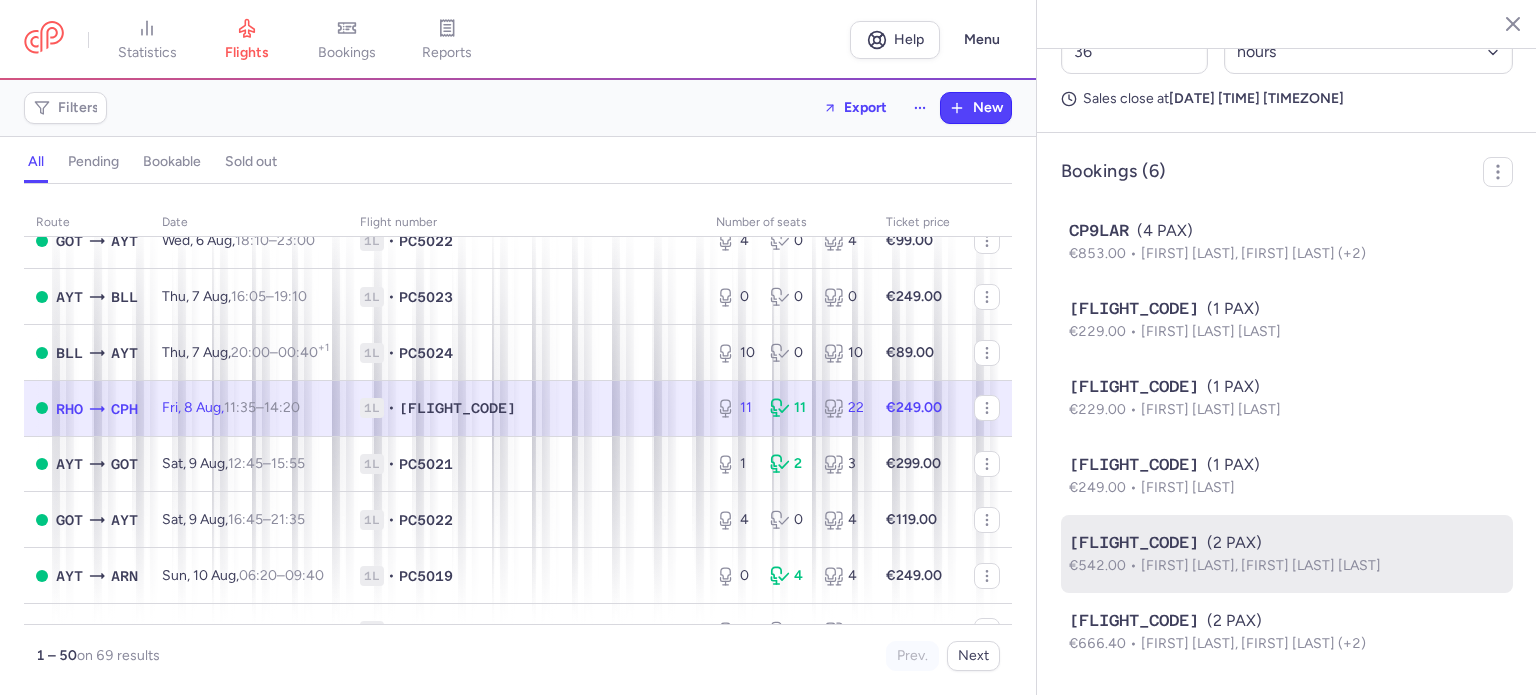 click on "[FLIGHT_CODE]" at bounding box center [1134, 543] 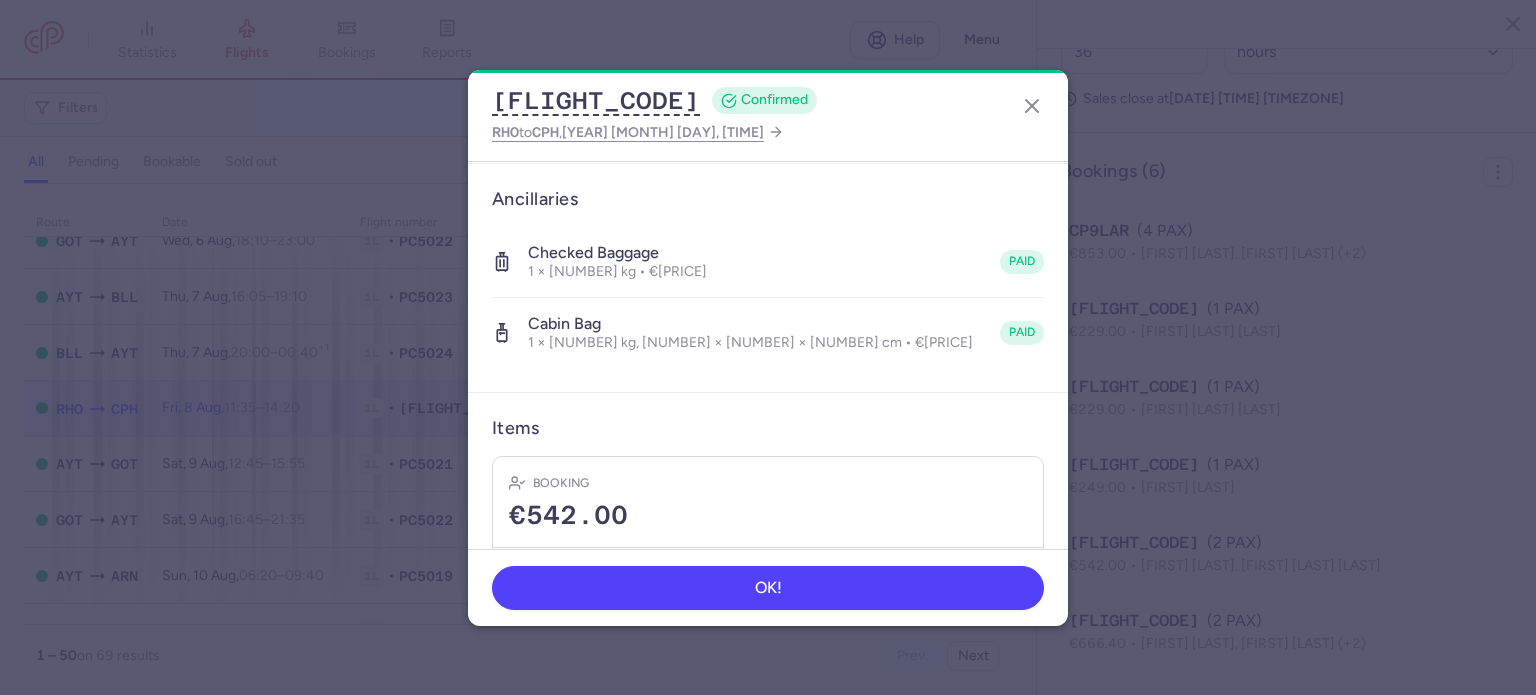 scroll, scrollTop: 387, scrollLeft: 0, axis: vertical 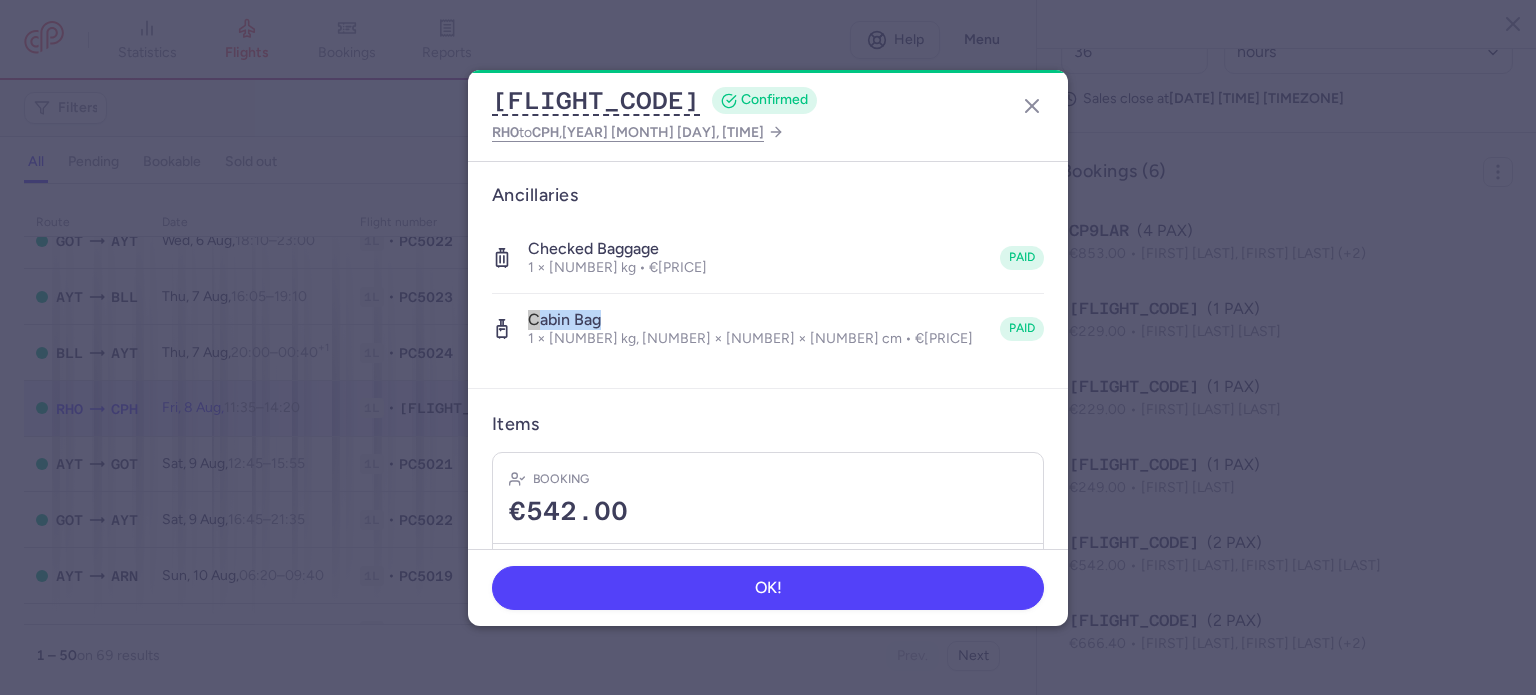 drag, startPoint x: 608, startPoint y: 314, endPoint x: 525, endPoint y: 316, distance: 83.02409 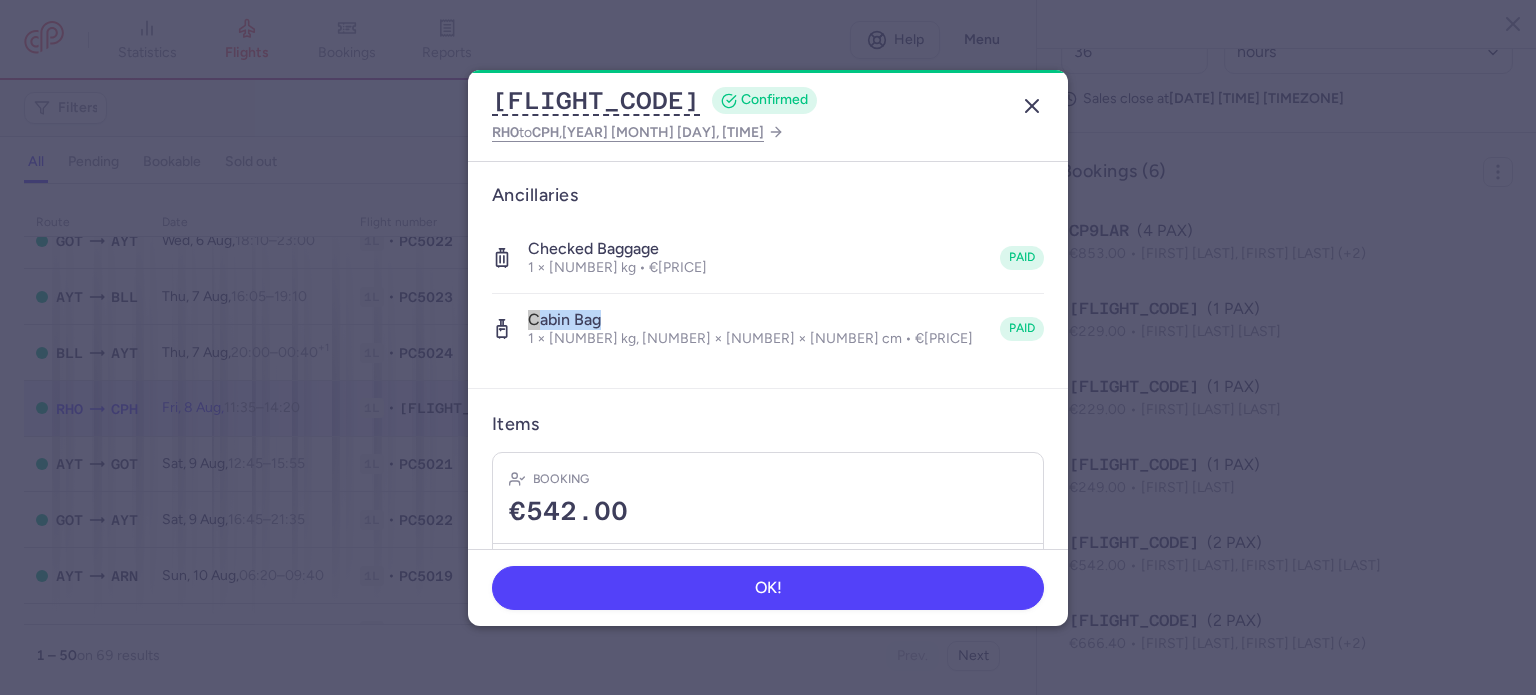 click 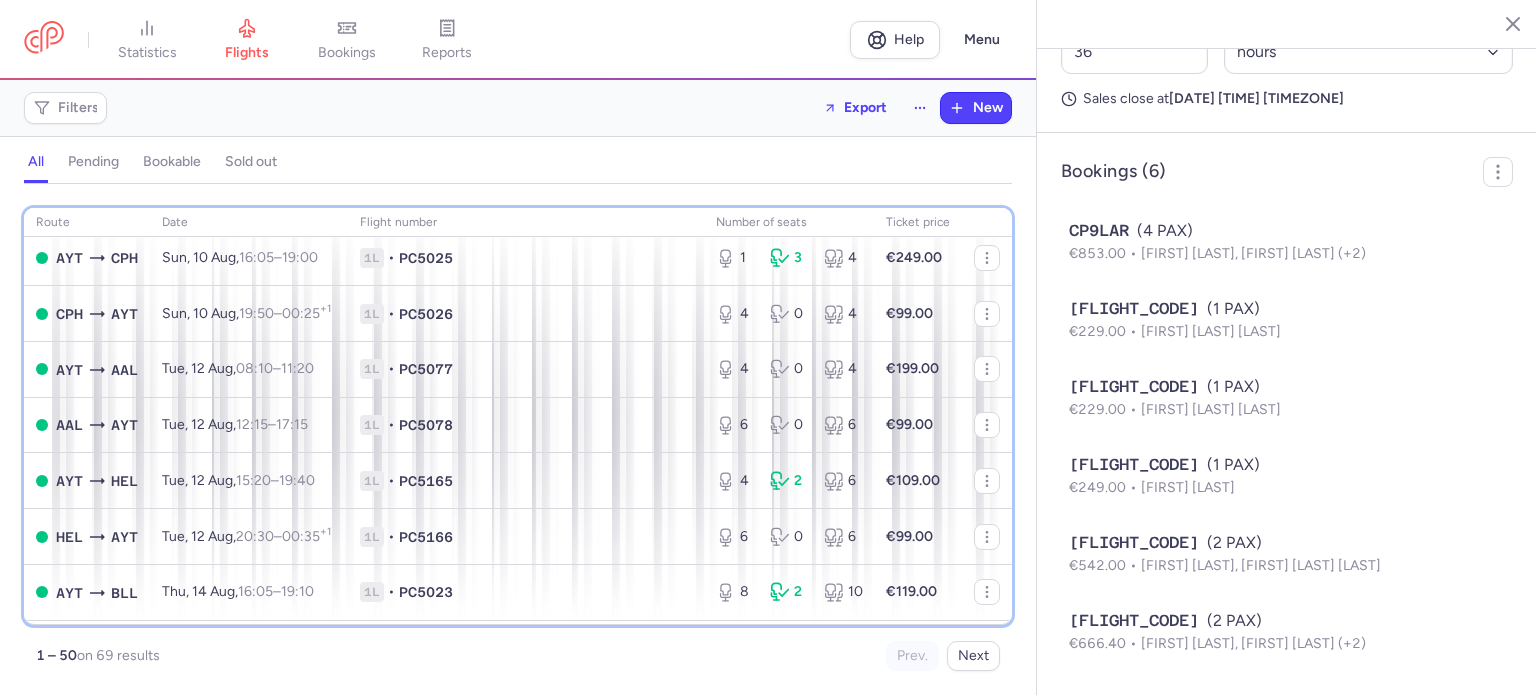 scroll, scrollTop: 1391, scrollLeft: 0, axis: vertical 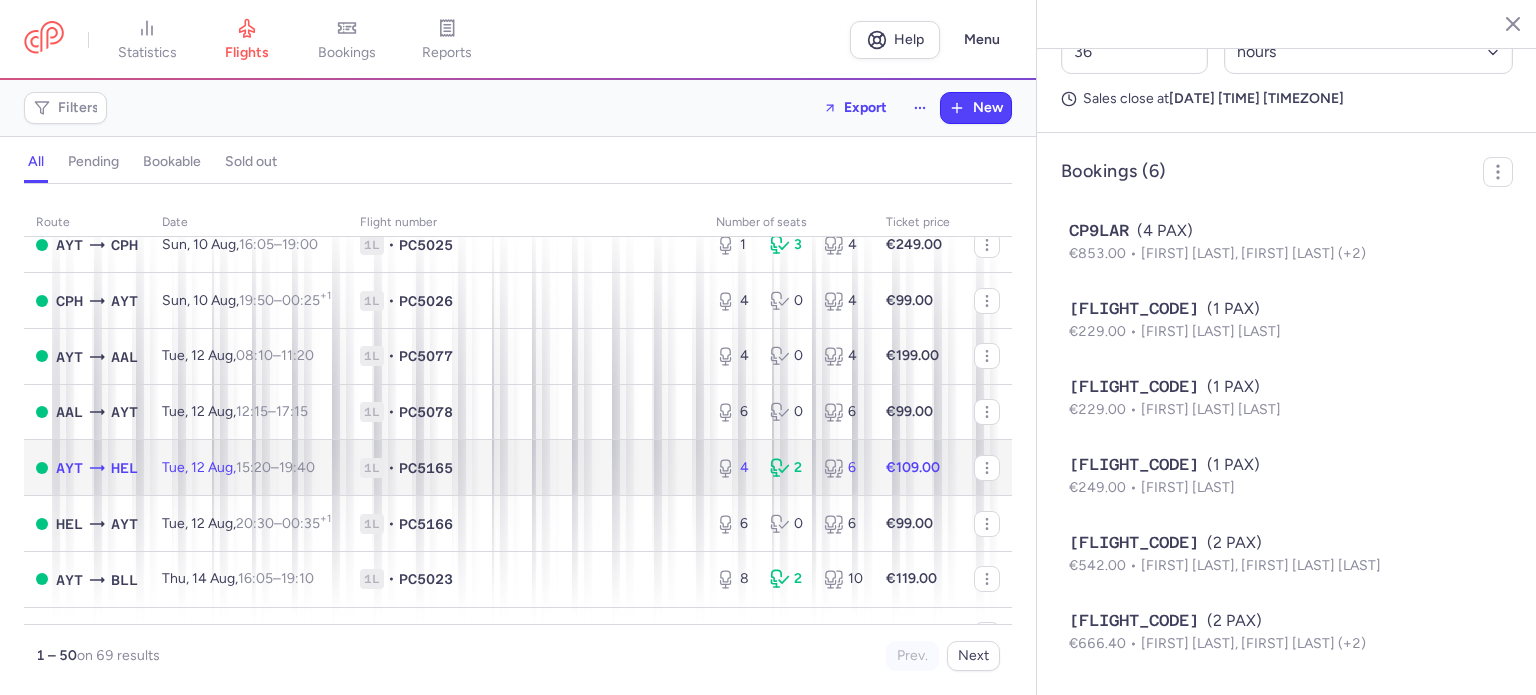 click on "1L • PC5165" 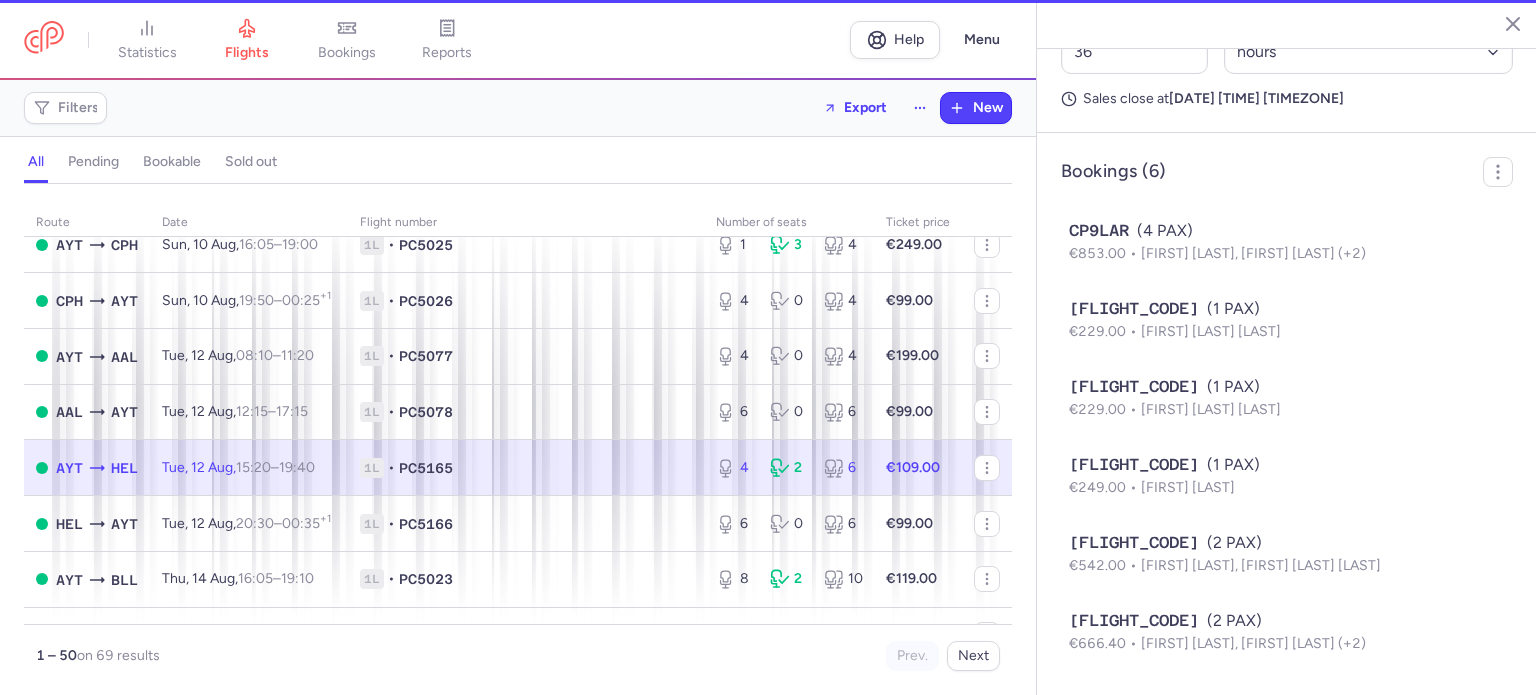 type on "4" 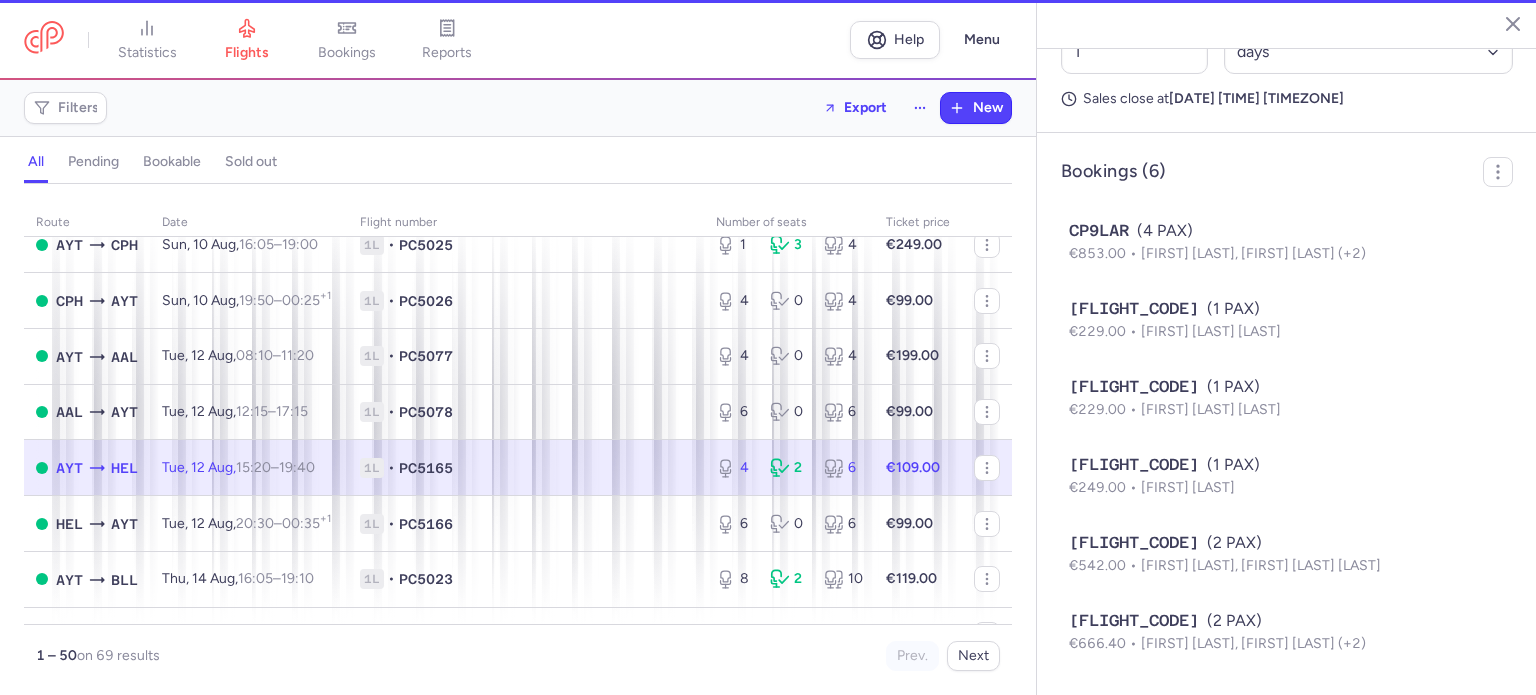 scroll, scrollTop: 813, scrollLeft: 0, axis: vertical 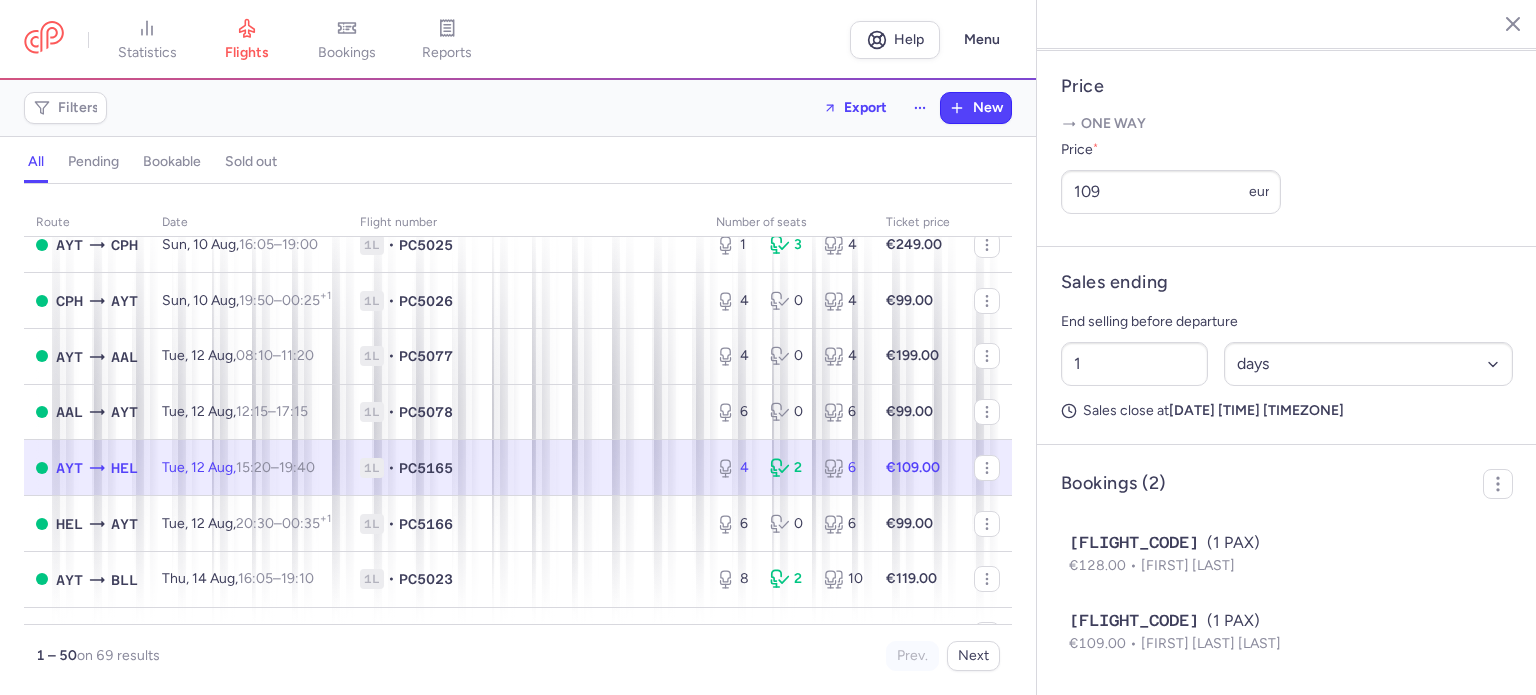 click on "1L • PC5165" 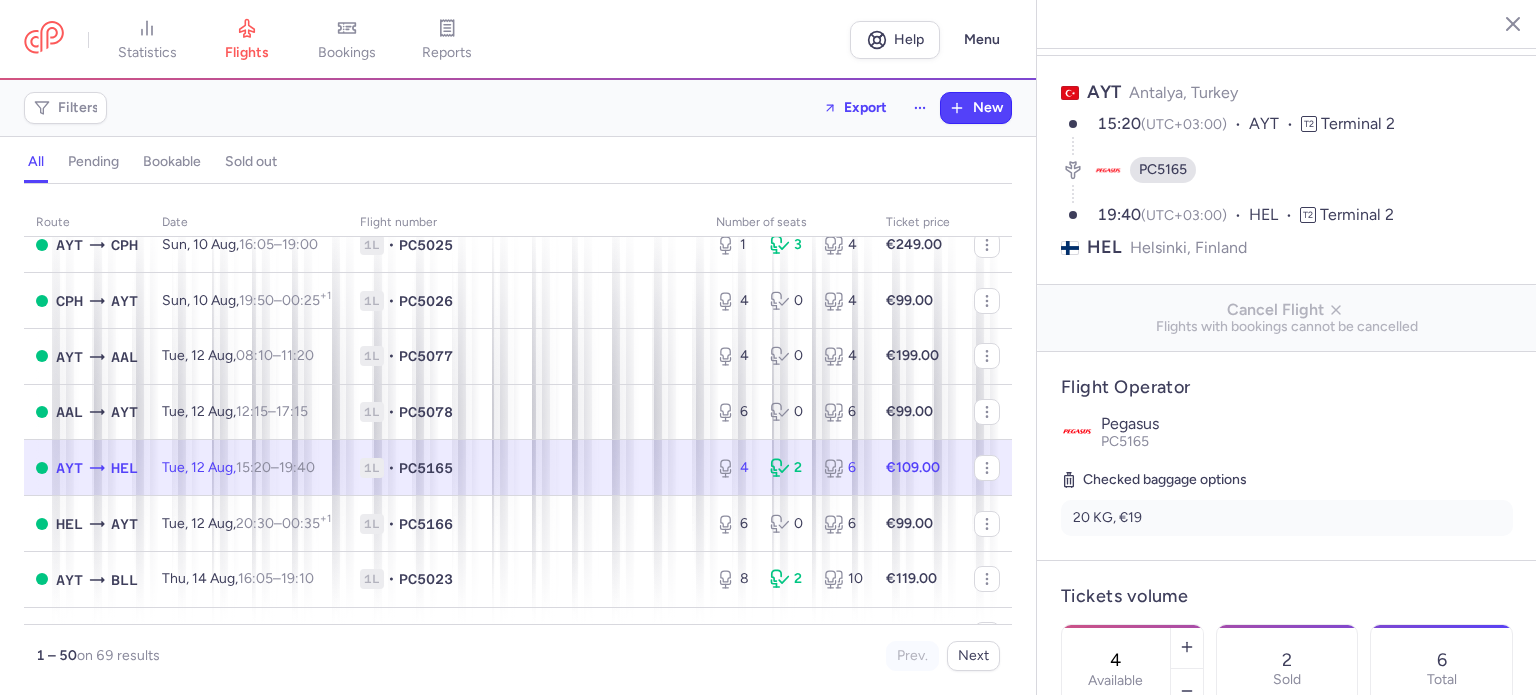 scroll, scrollTop: 0, scrollLeft: 0, axis: both 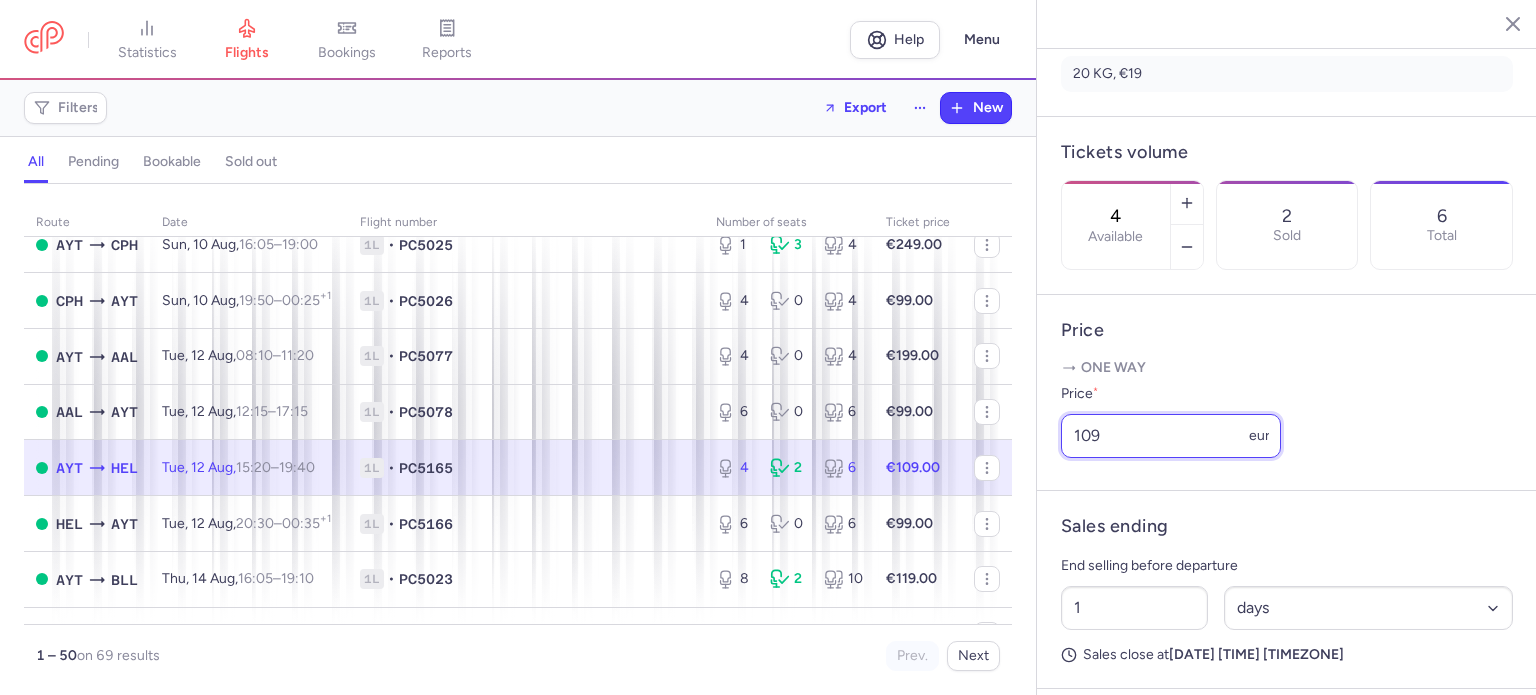 click on "109" at bounding box center (1171, 436) 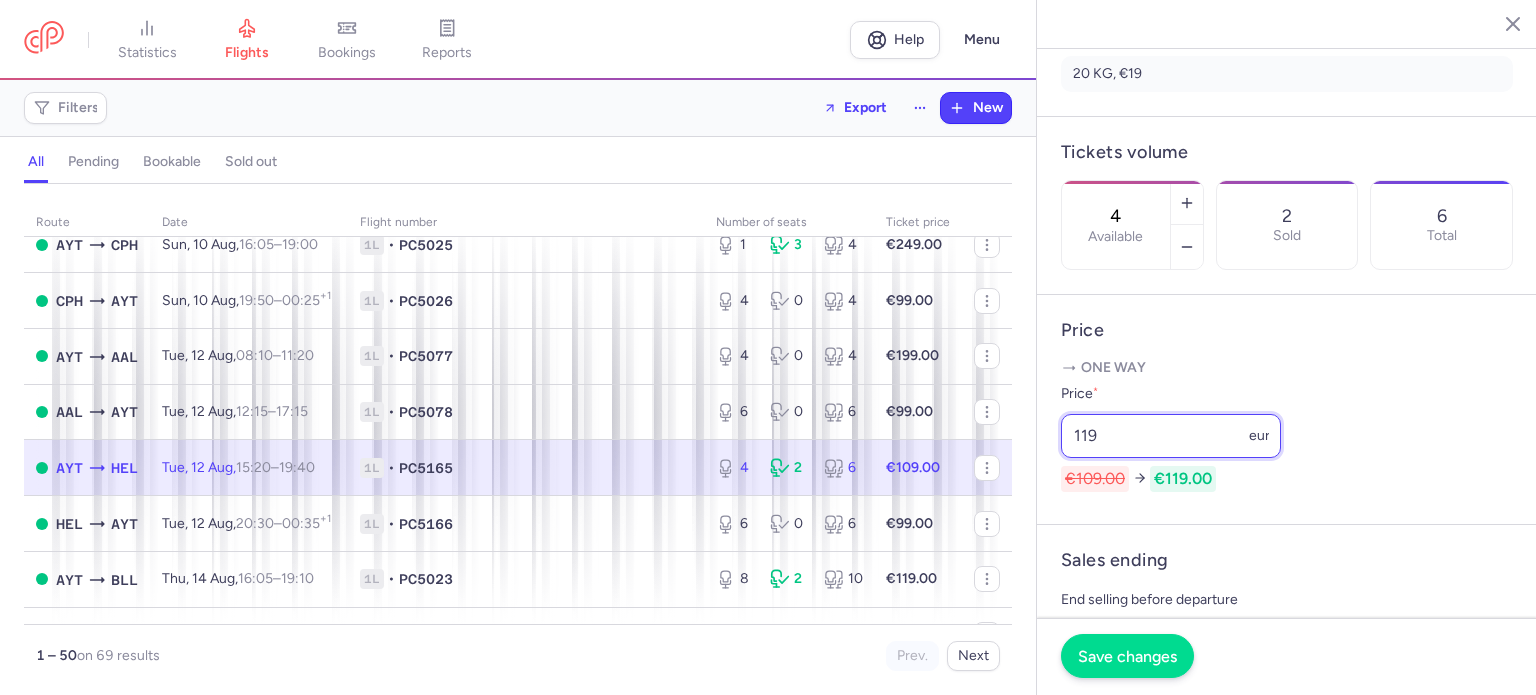 type on "119" 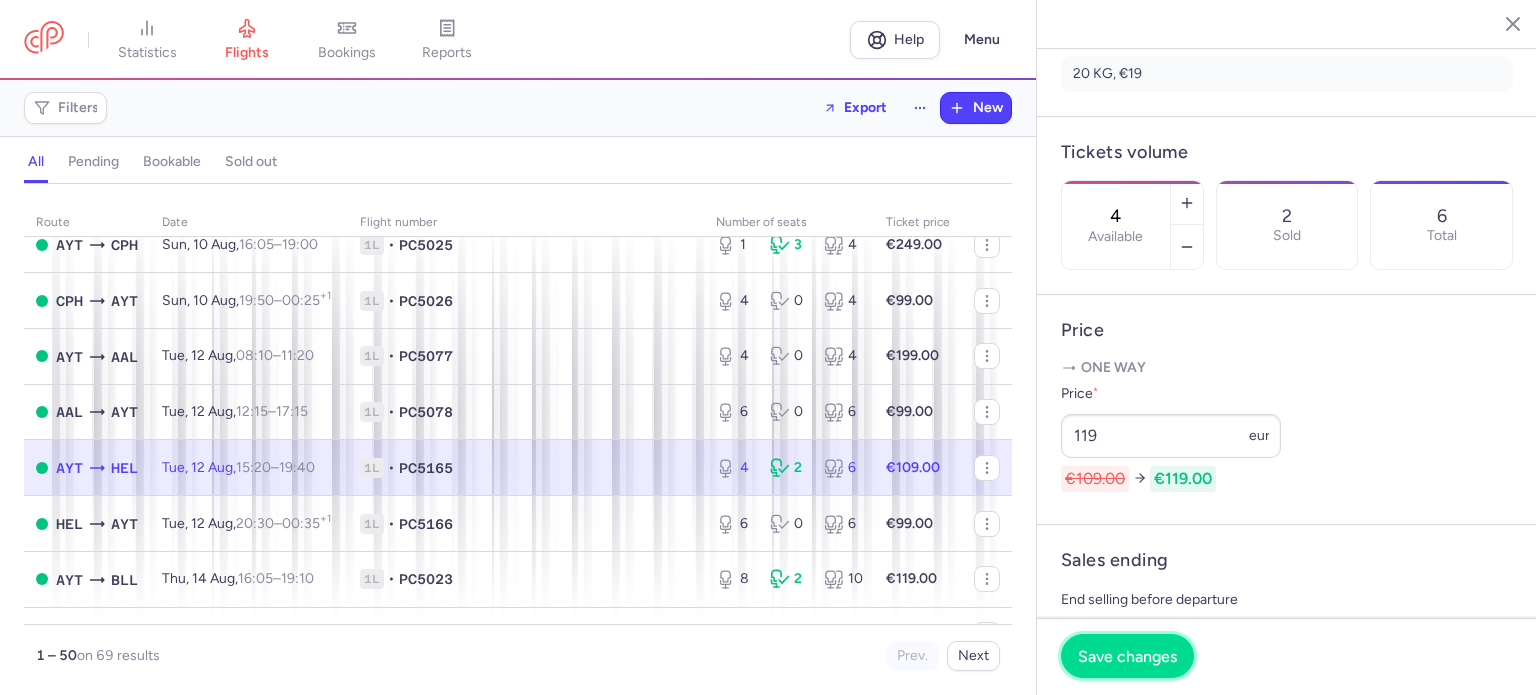 click on "Save changes" at bounding box center (1127, 656) 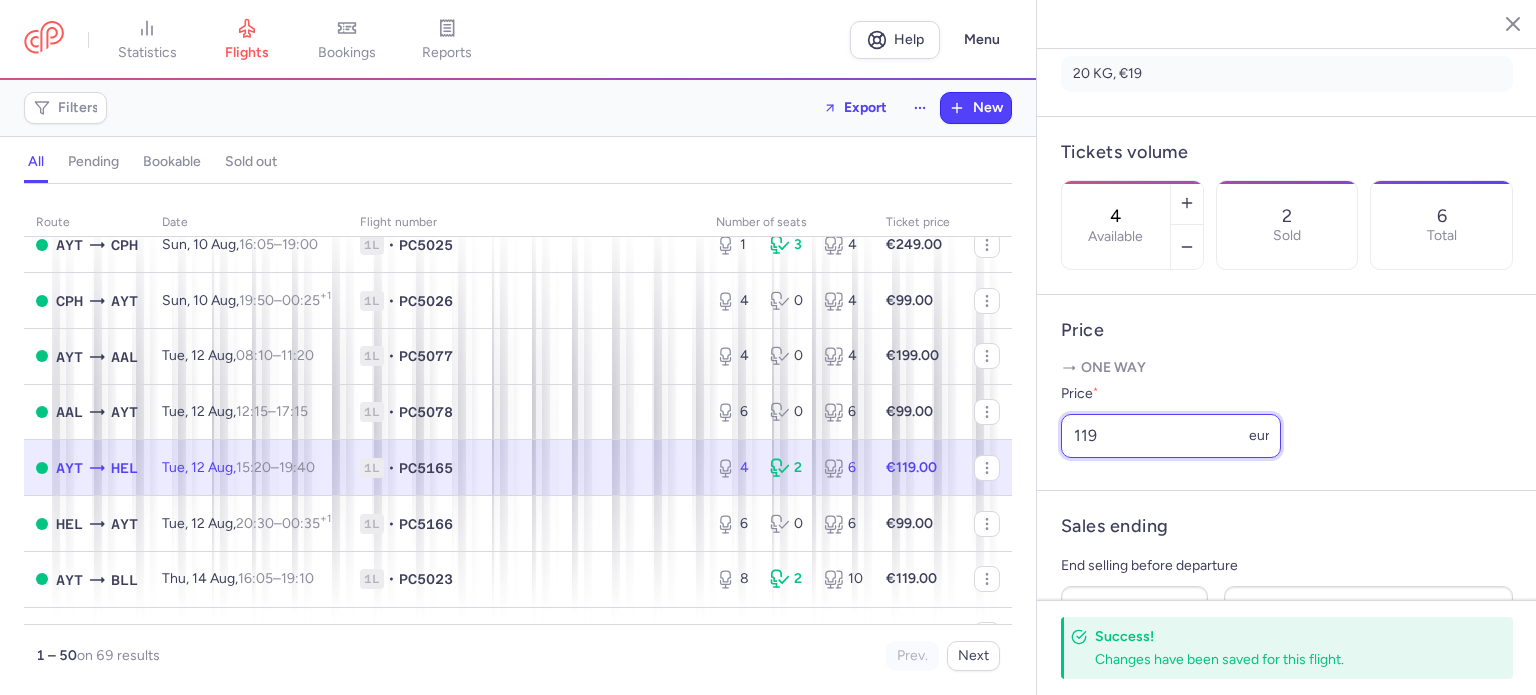 click on "119" at bounding box center [1171, 436] 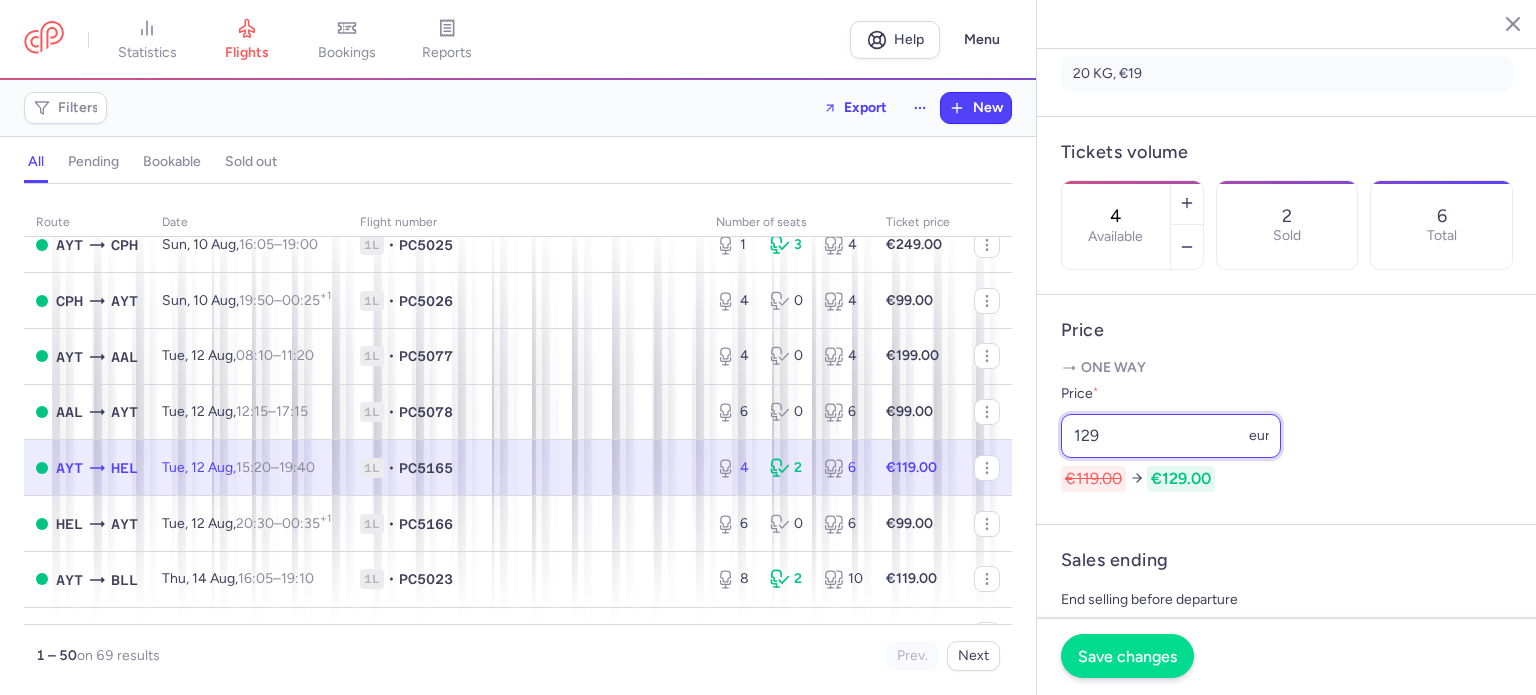 type on "129" 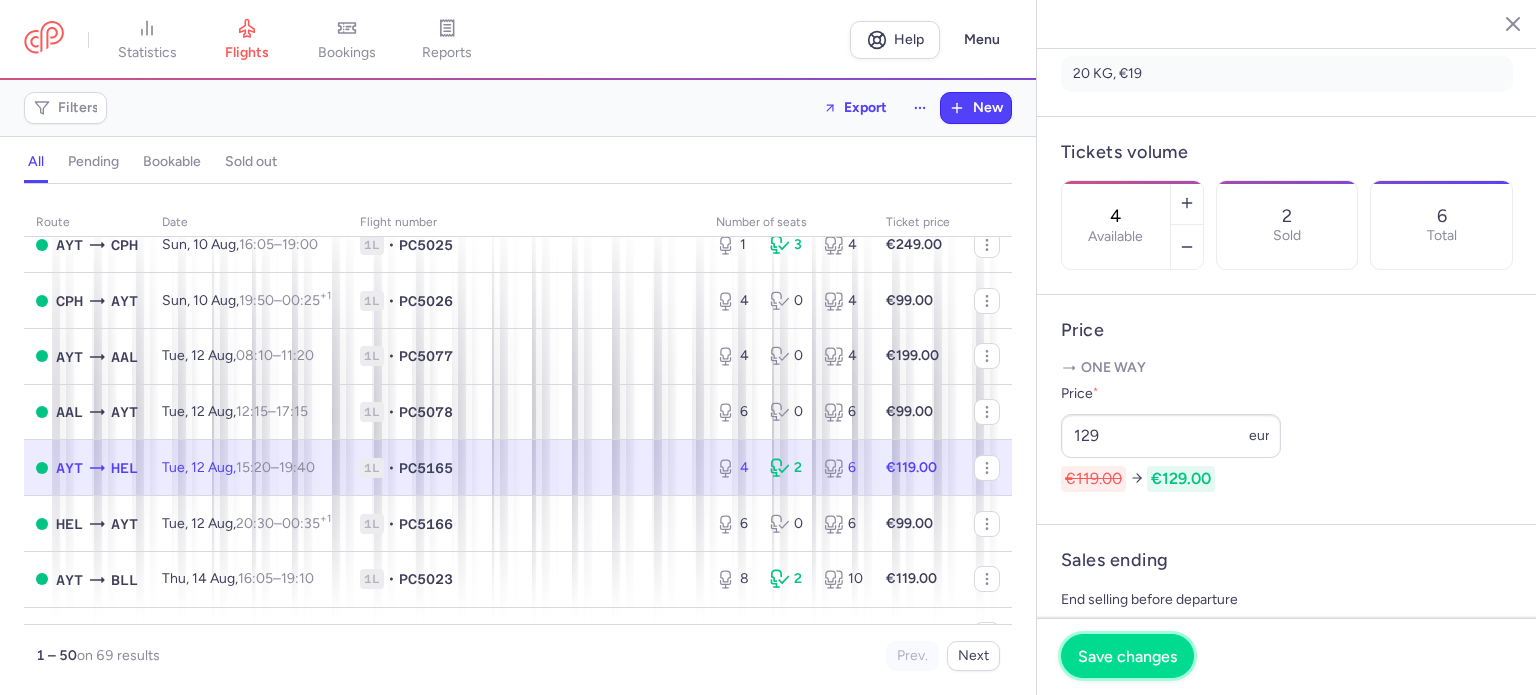 click on "Save changes" at bounding box center (1127, 656) 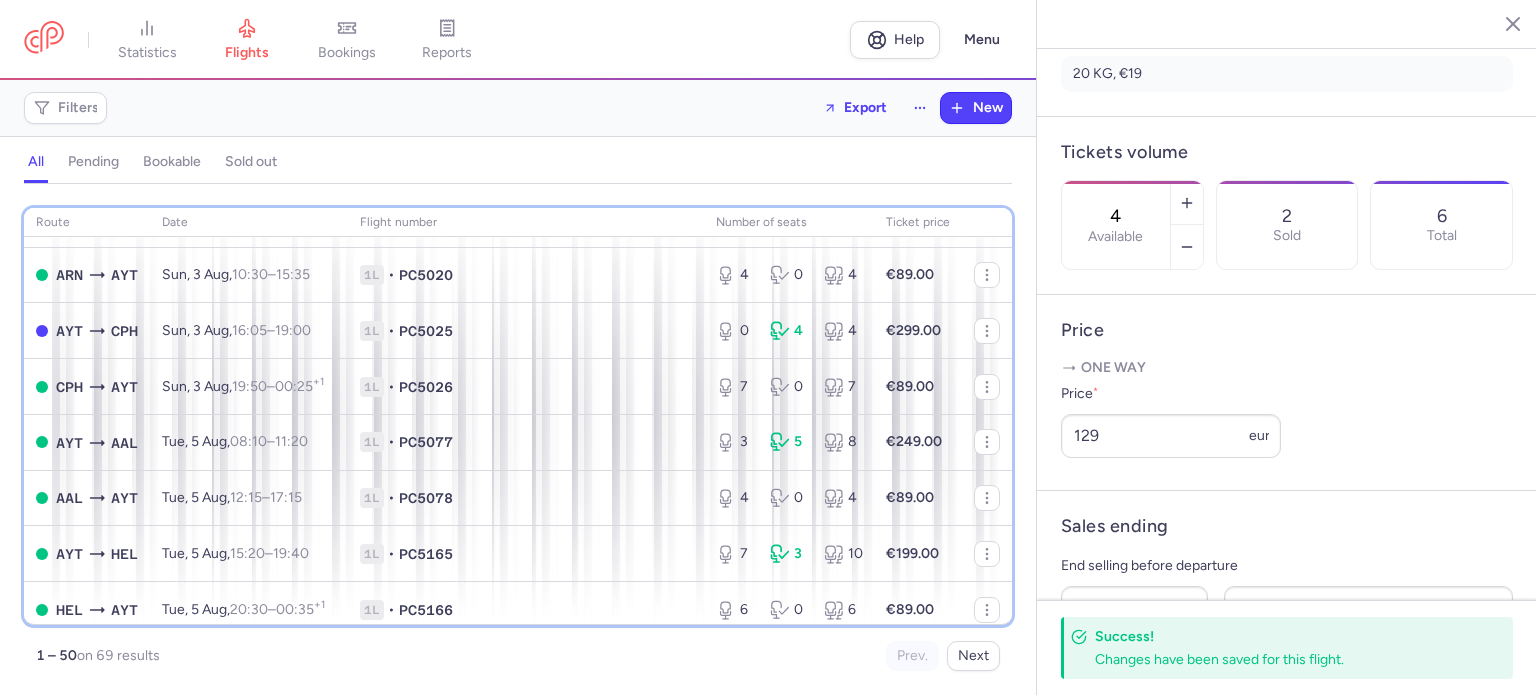 scroll, scrollTop: 419, scrollLeft: 0, axis: vertical 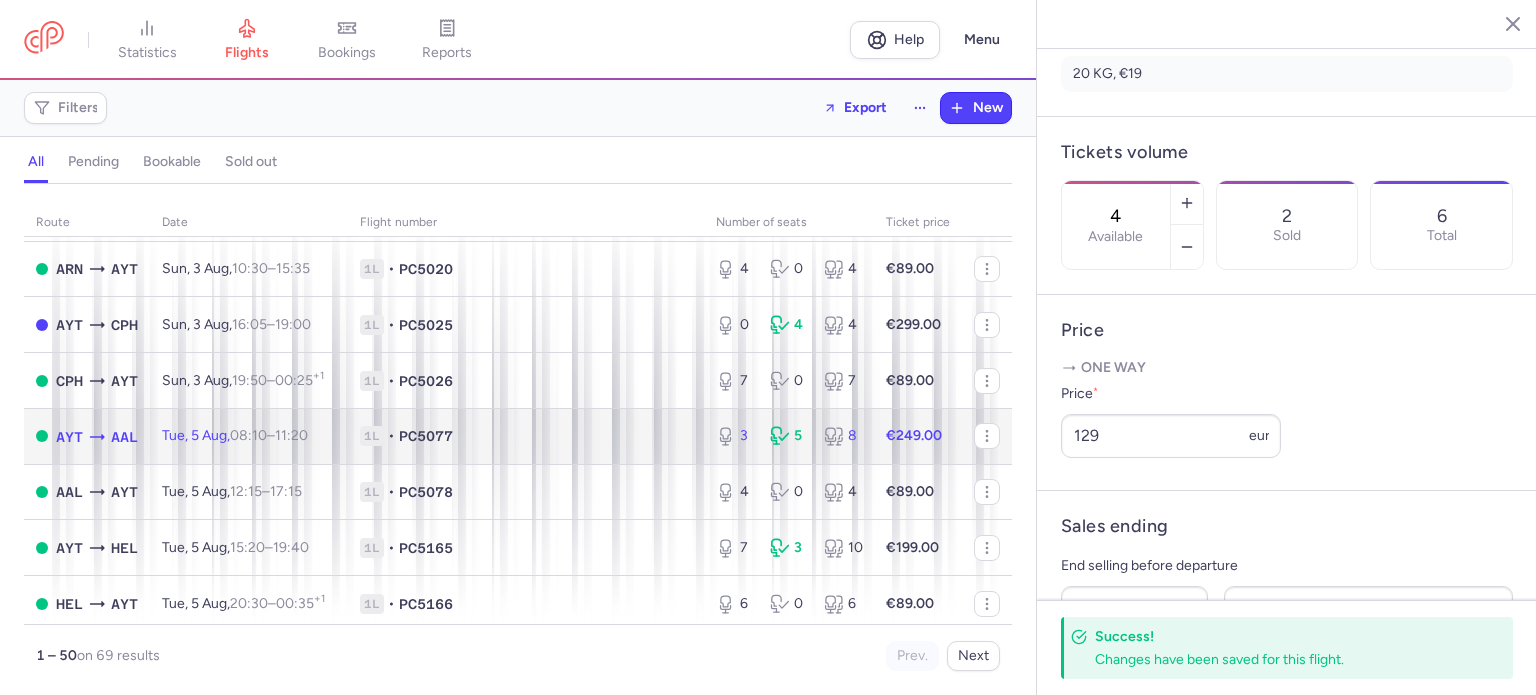 click on "€249.00" 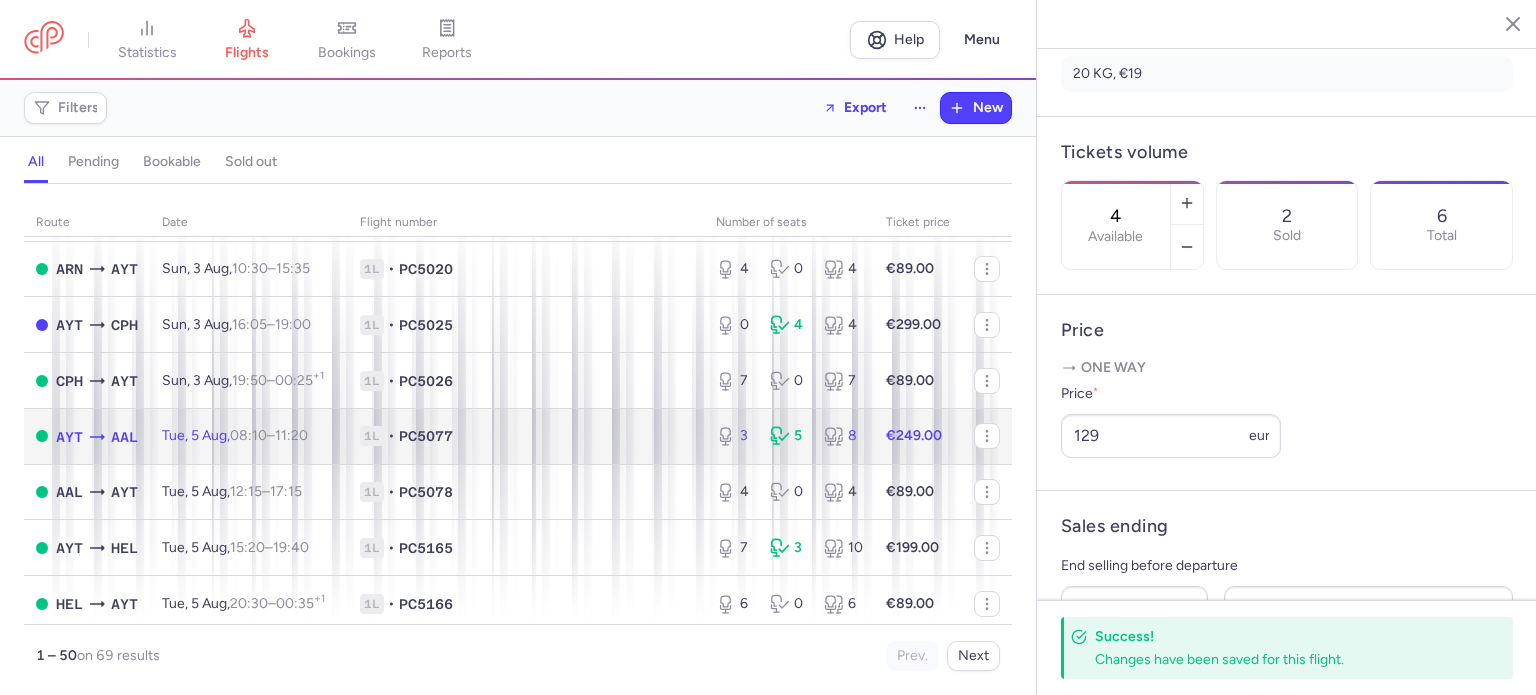 click on "1L • [FLIGHT_CODE]" 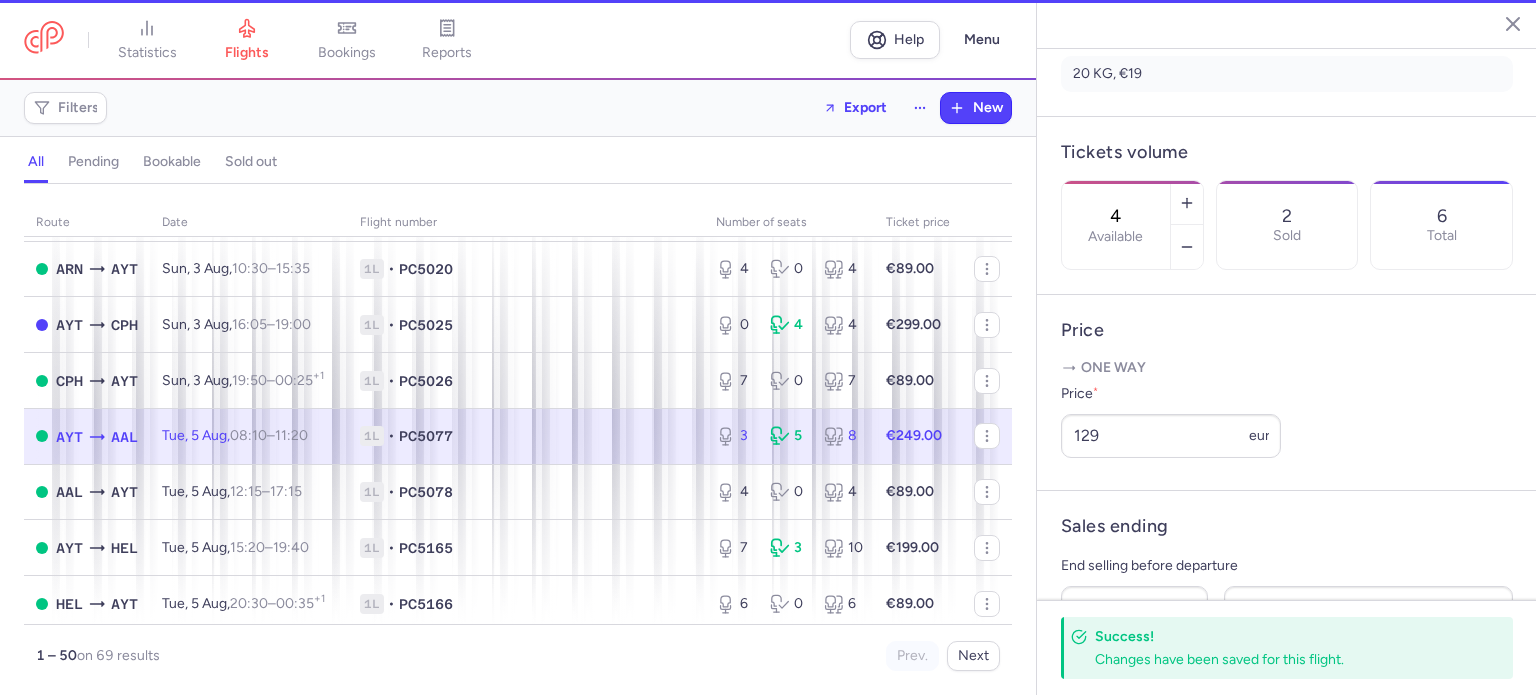 type on "3" 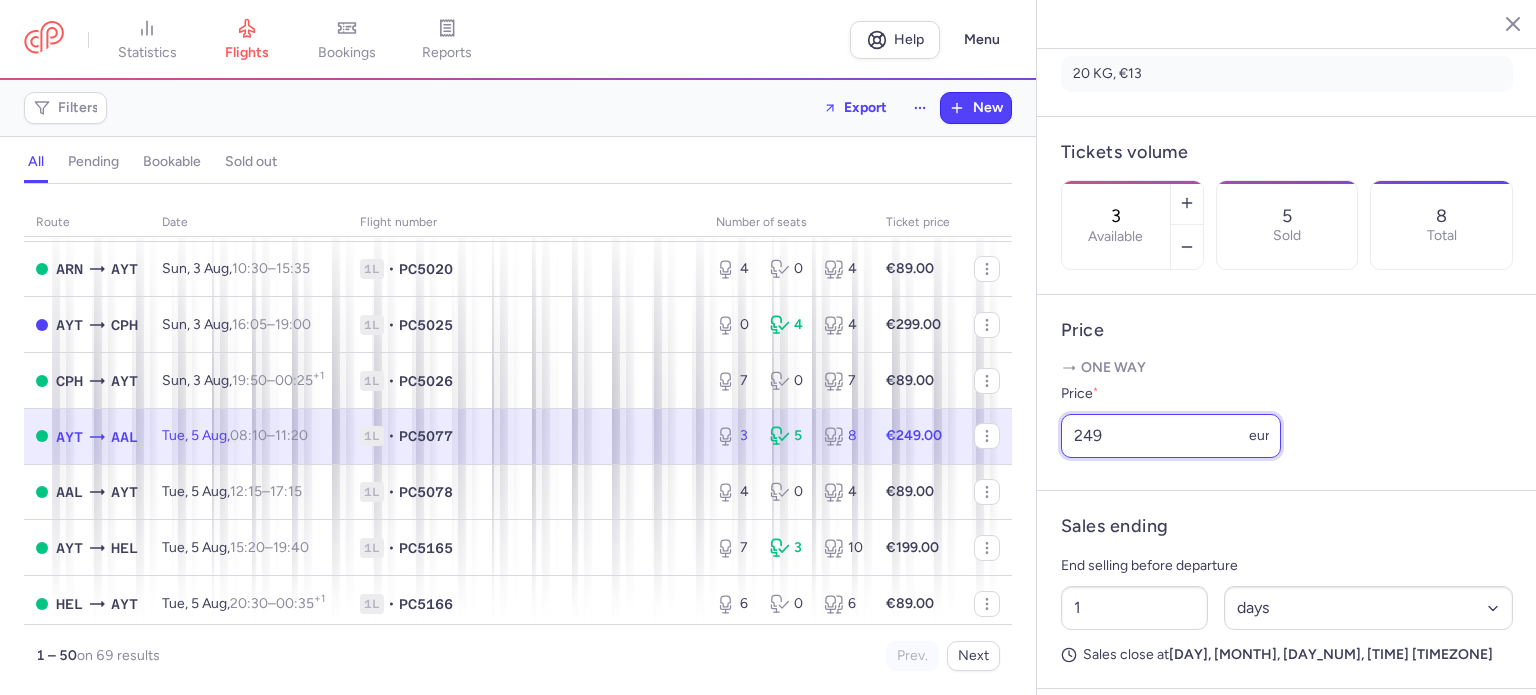 click on "249" at bounding box center (1171, 436) 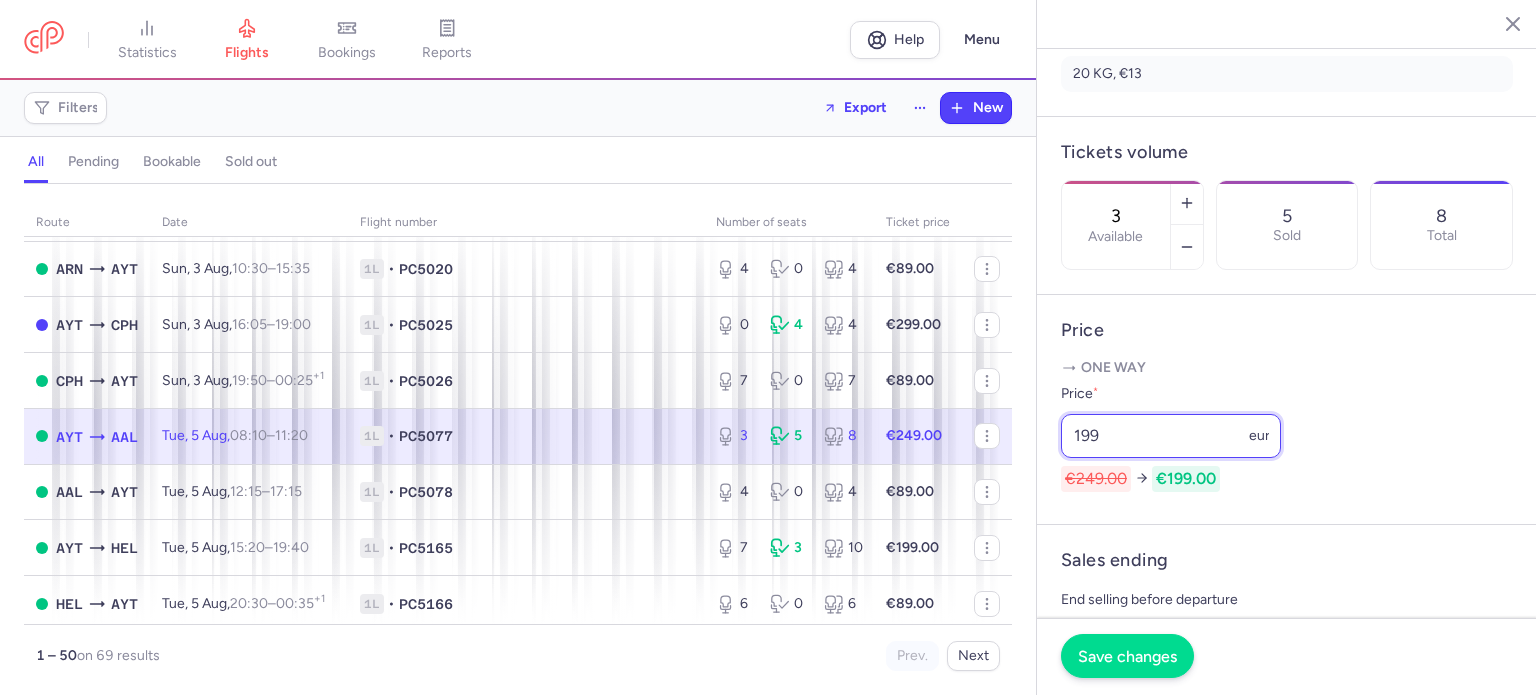 type on "199" 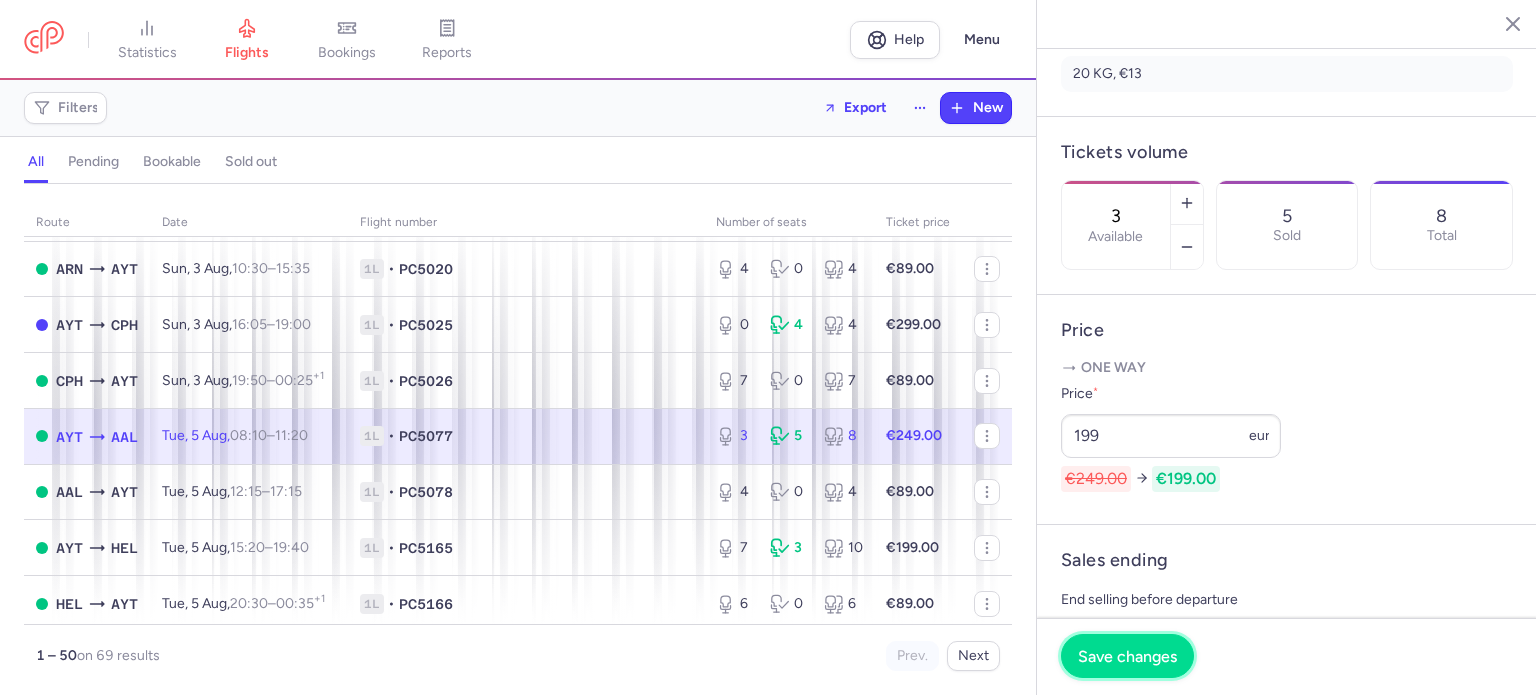 click on "Save changes" at bounding box center (1127, 656) 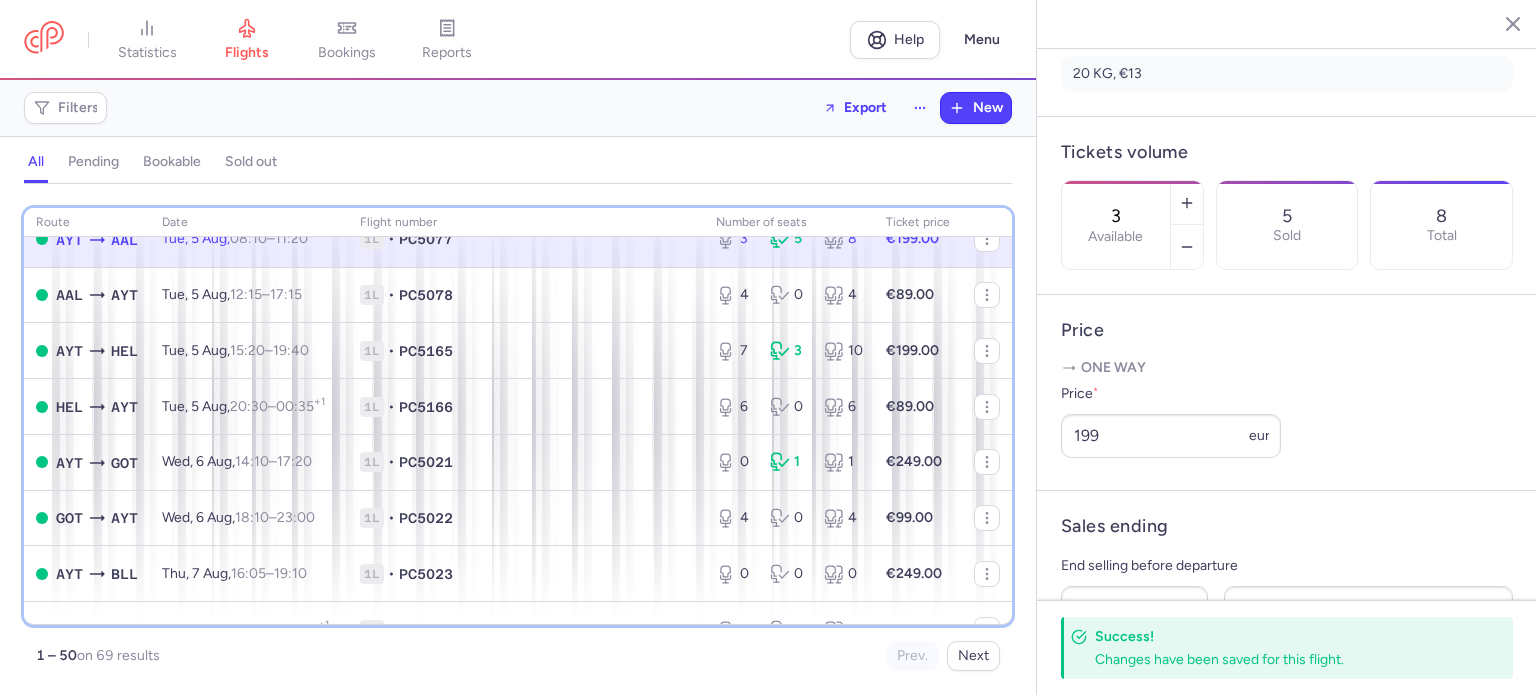 scroll, scrollTop: 586, scrollLeft: 0, axis: vertical 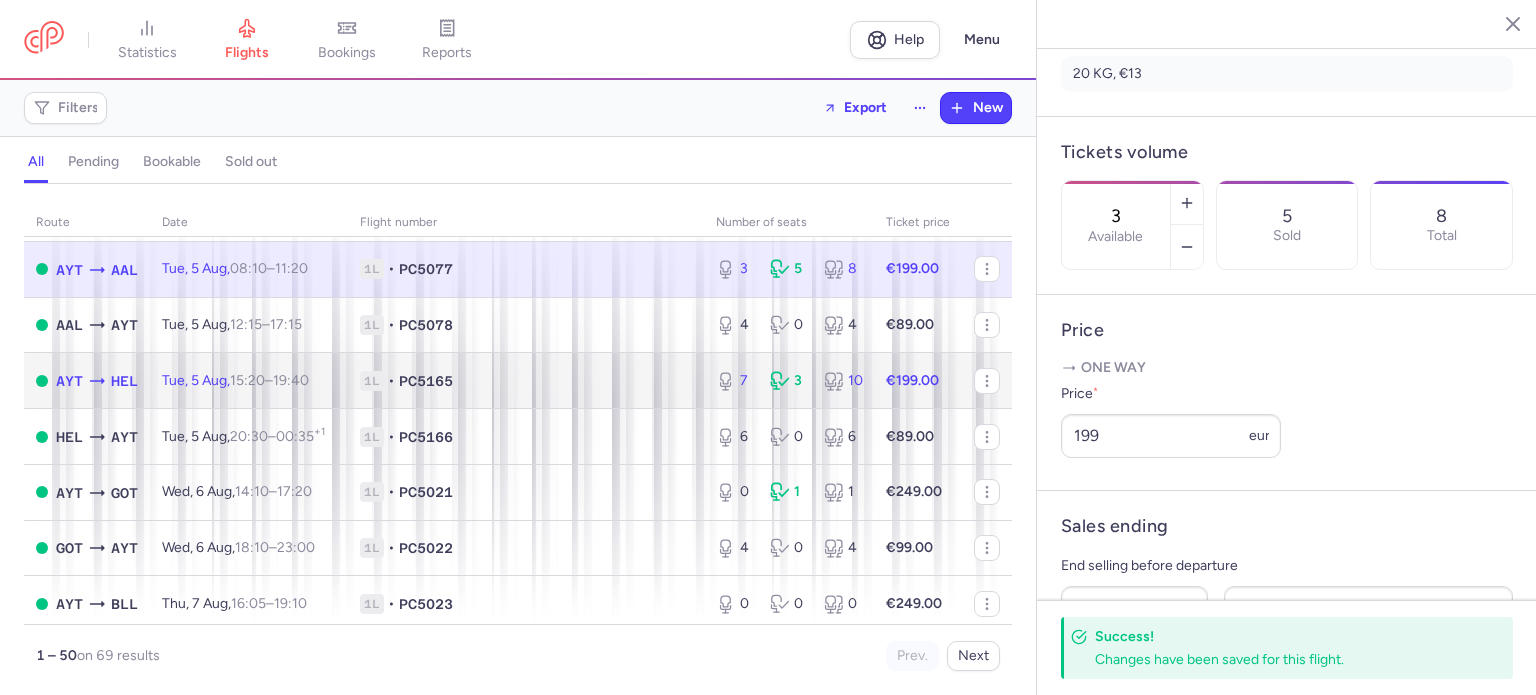click on "€199.00" 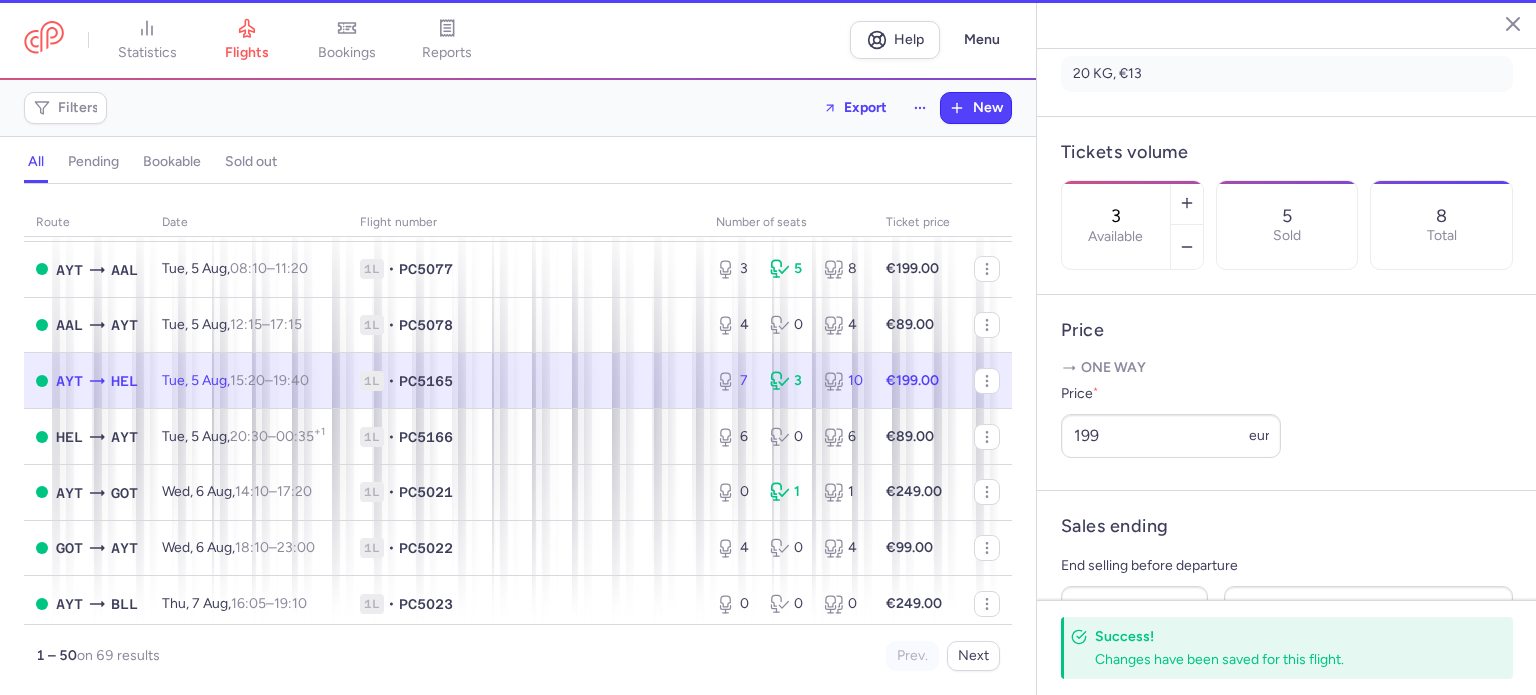 type on "7" 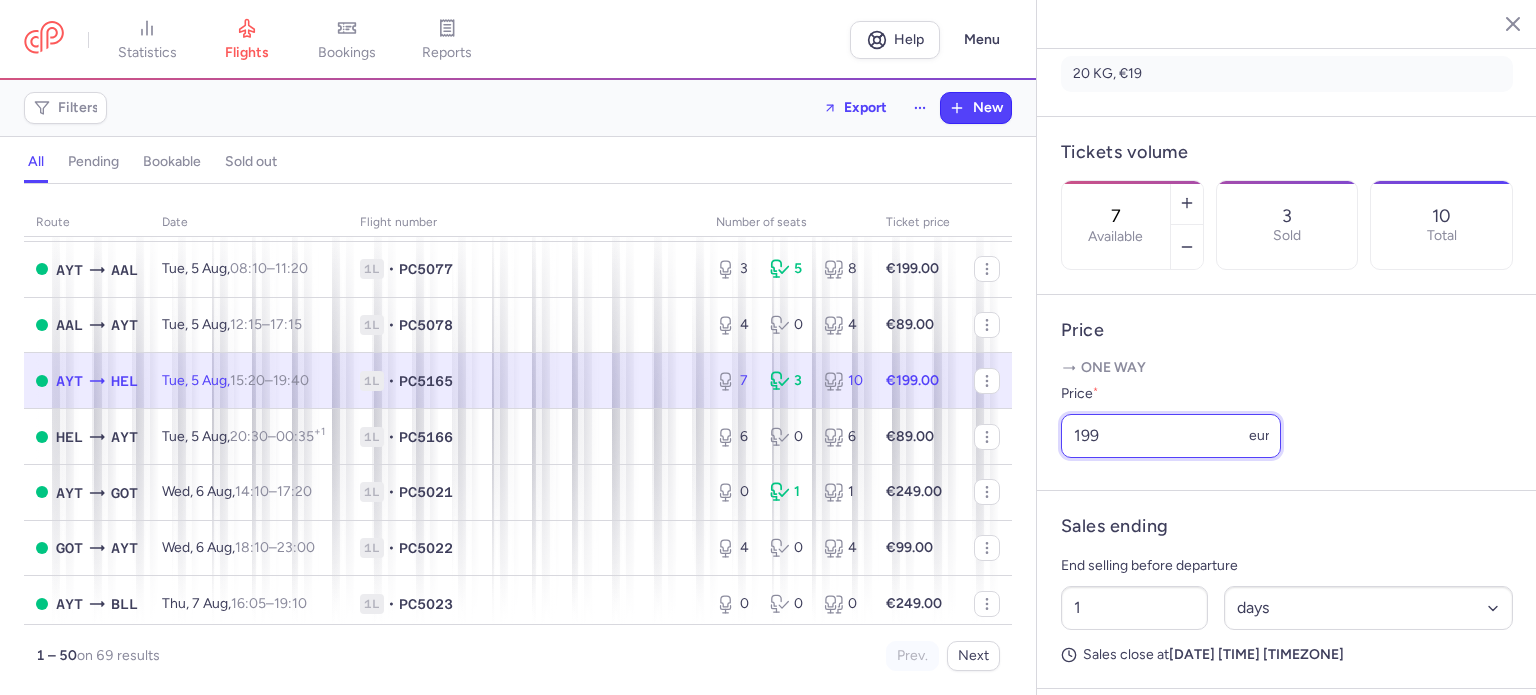 click on "199" at bounding box center (1171, 436) 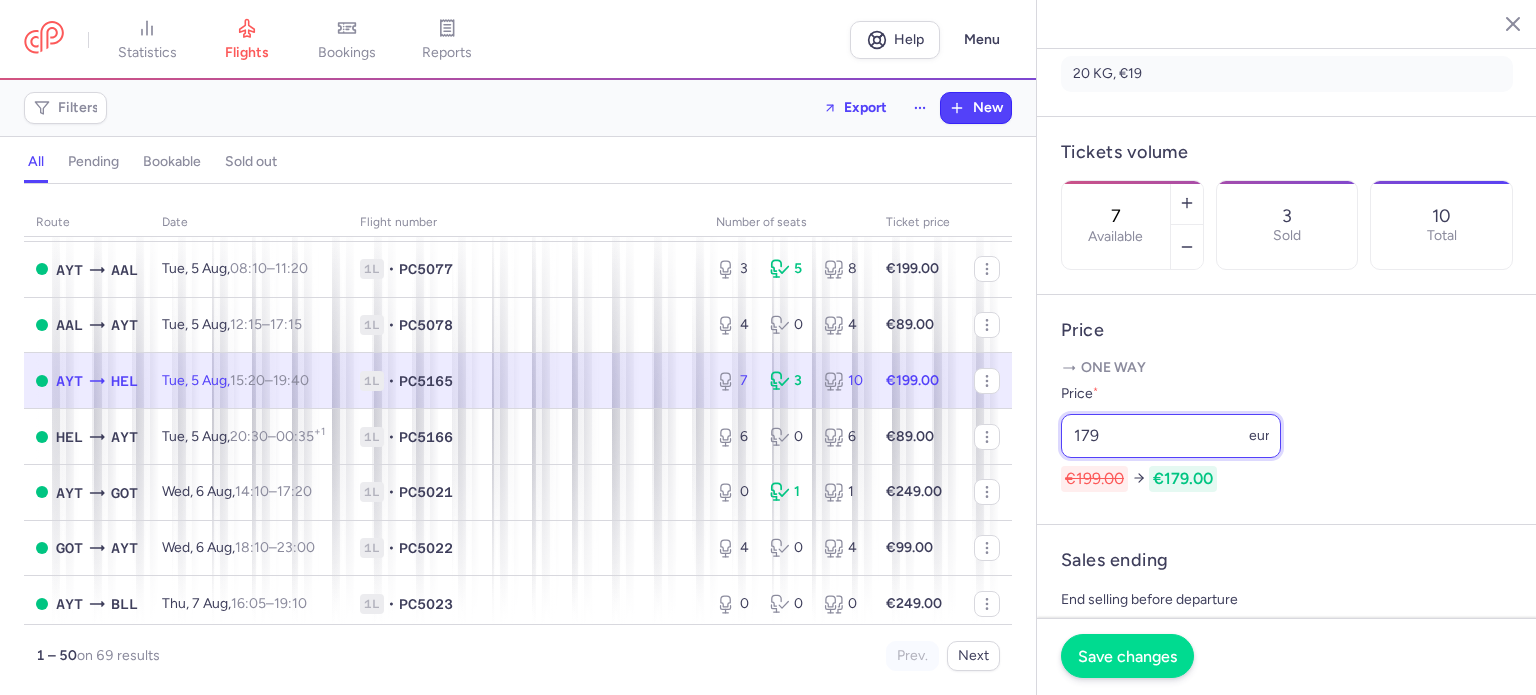 type on "179" 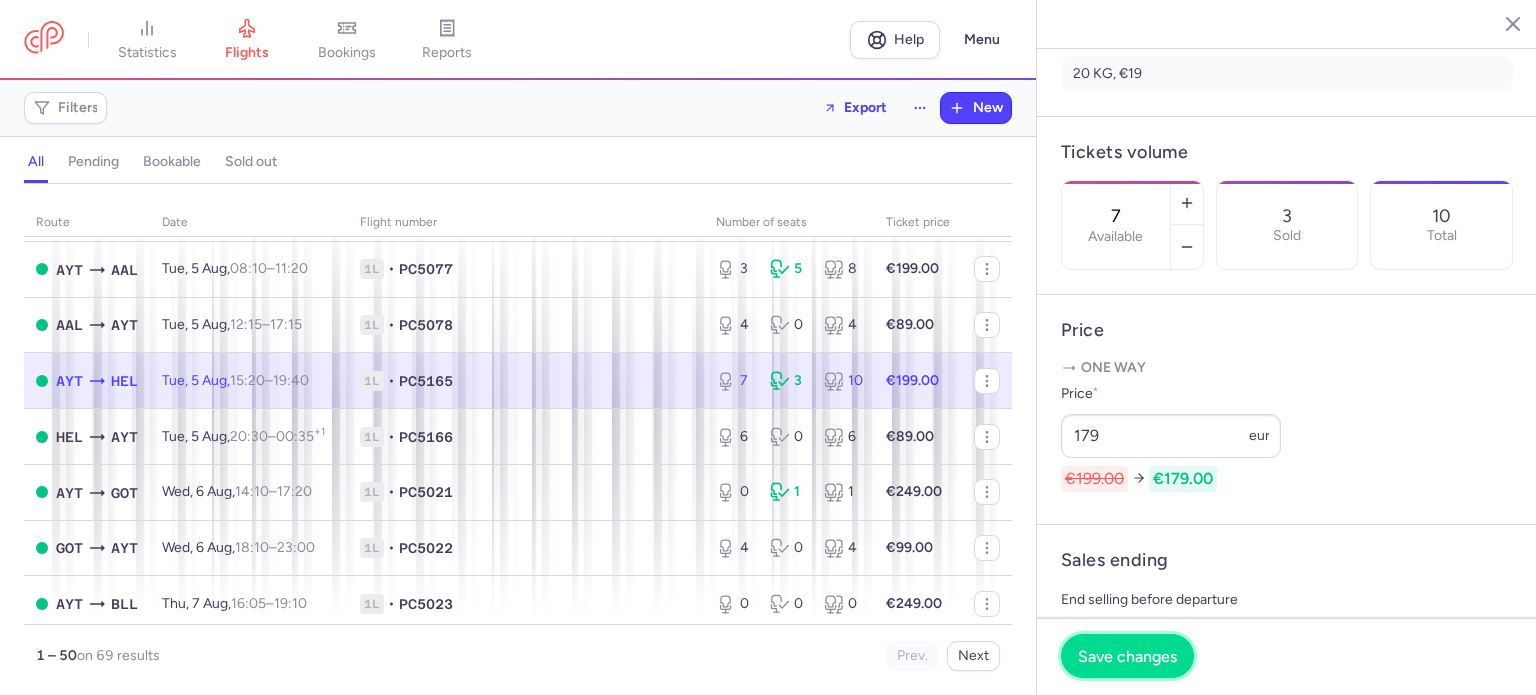 click on "Save changes" at bounding box center (1127, 656) 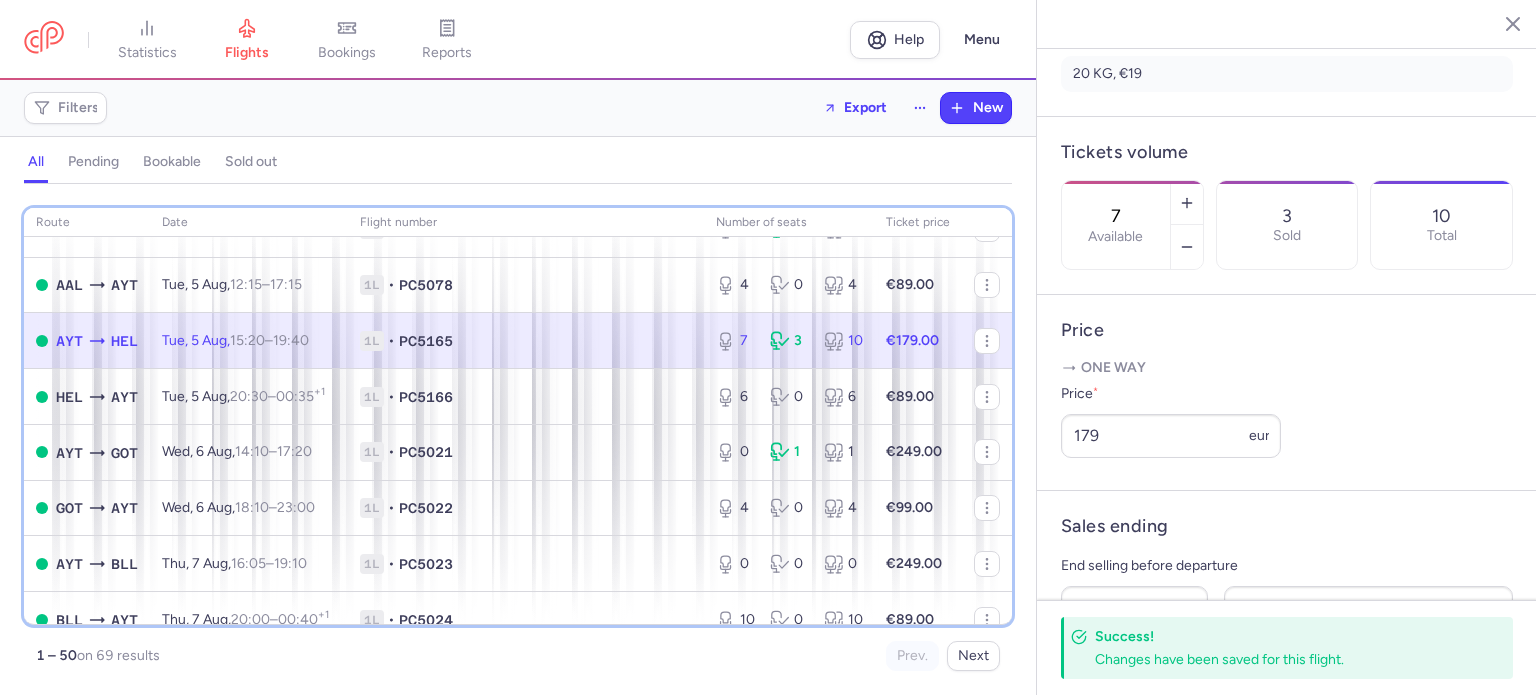 scroll, scrollTop: 666, scrollLeft: 0, axis: vertical 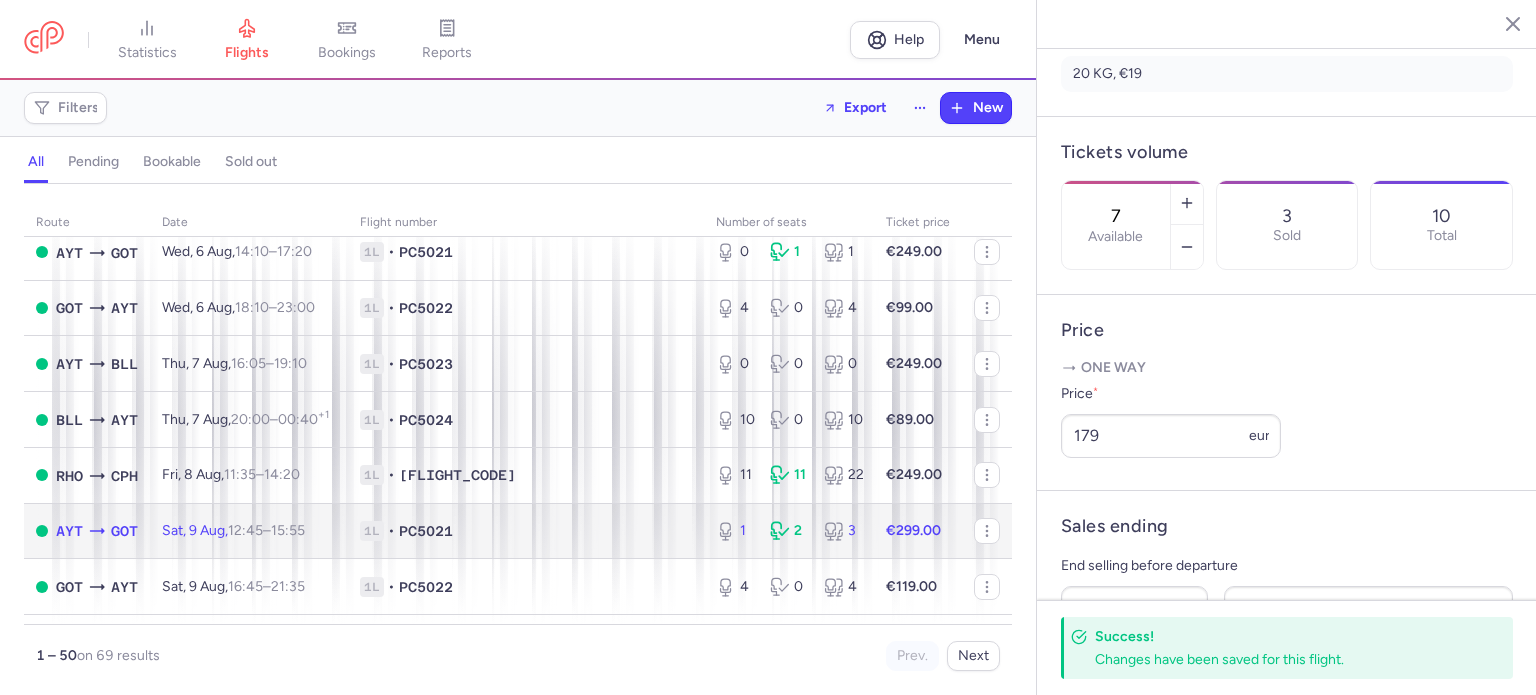 click on "€299.00" 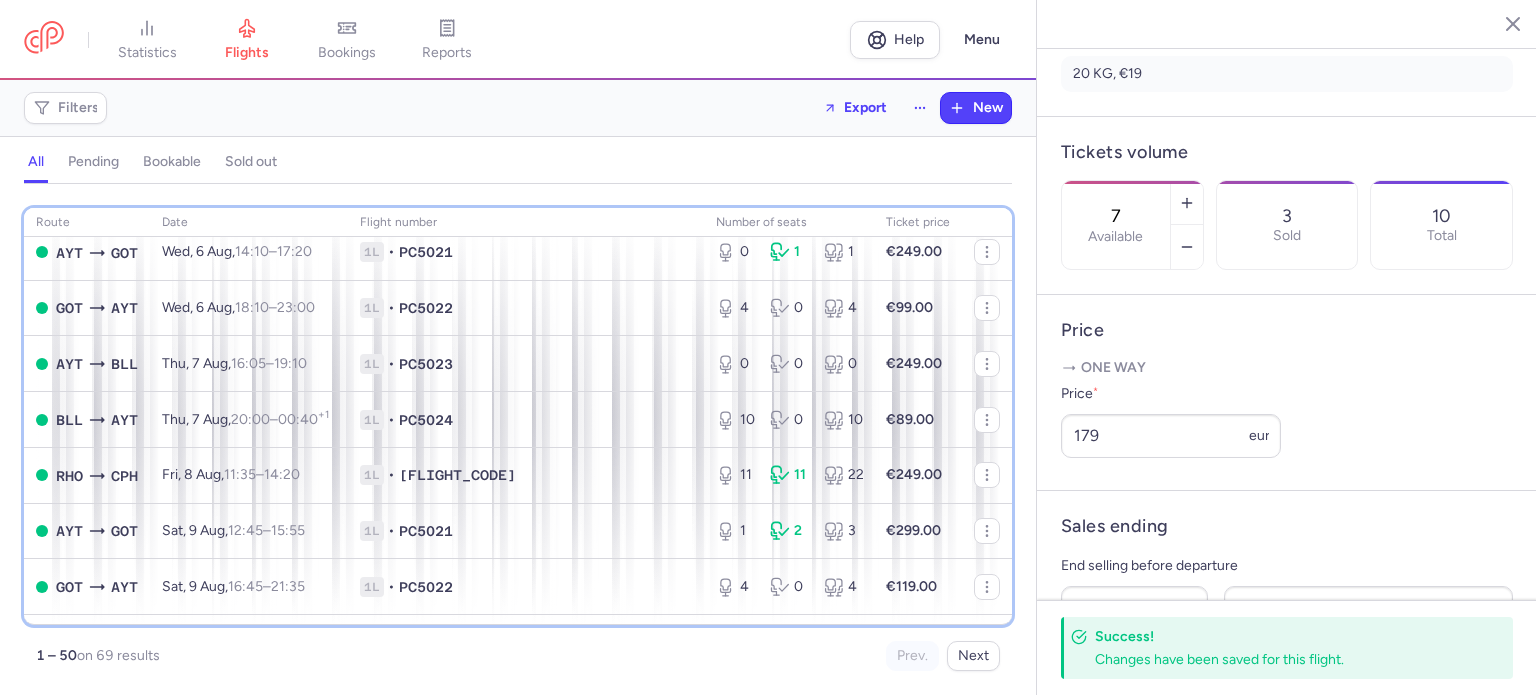 scroll, scrollTop: 461, scrollLeft: 0, axis: vertical 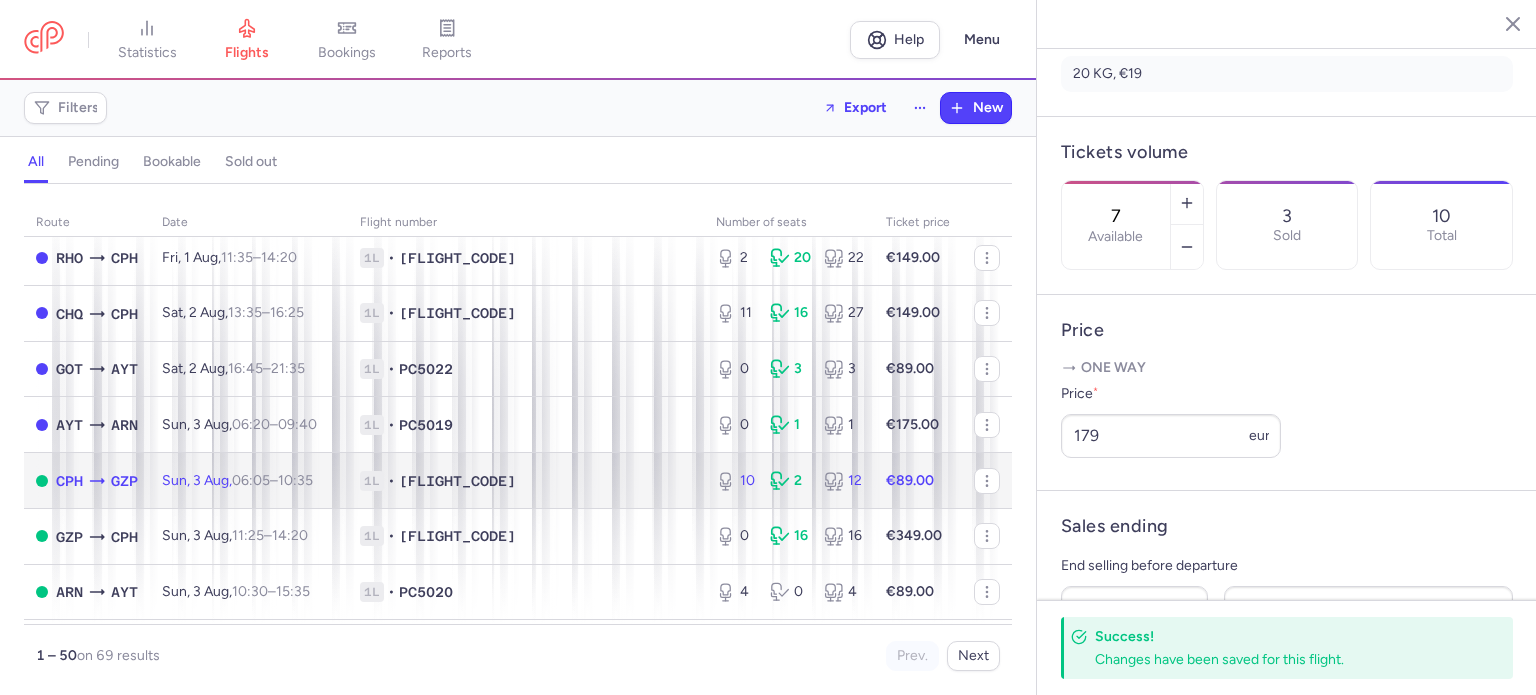 click on "1L • [FLIGHT_CODE]" 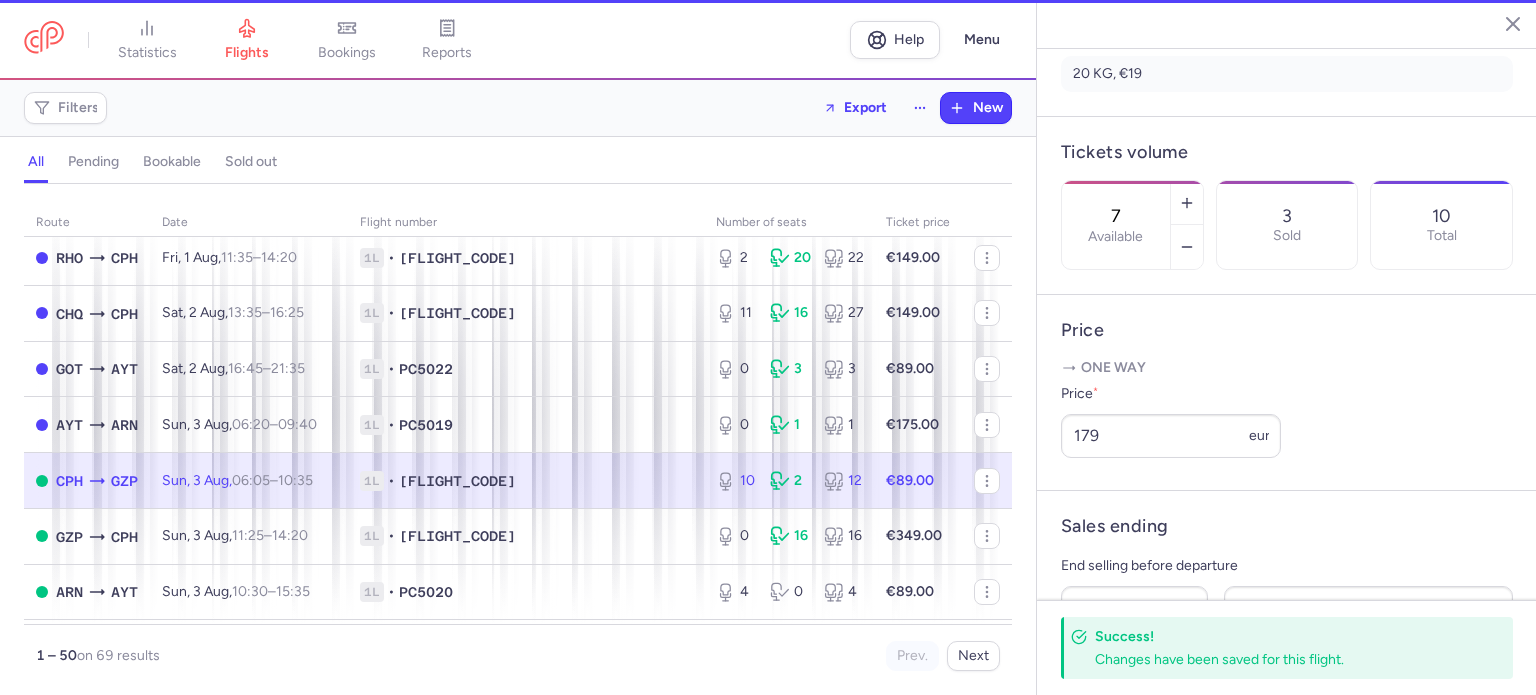 type on "9" 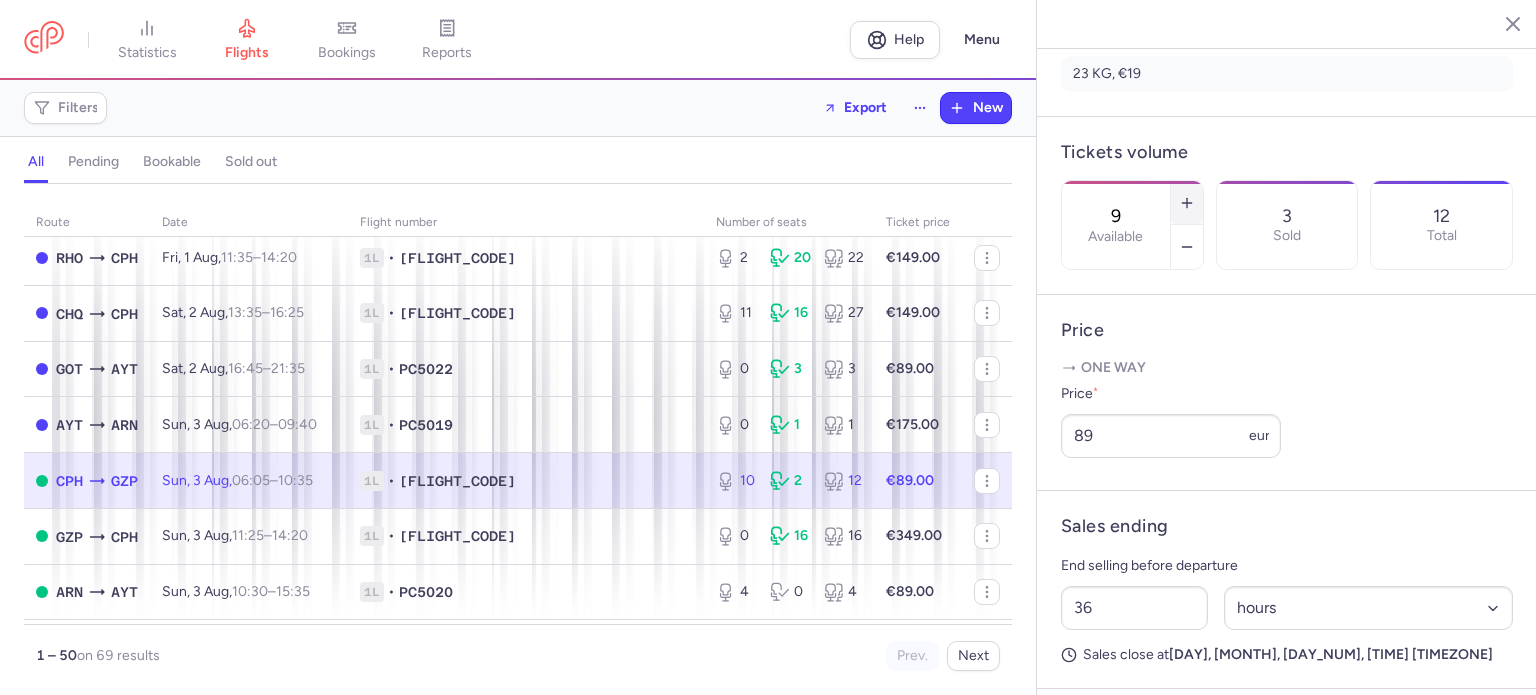 click 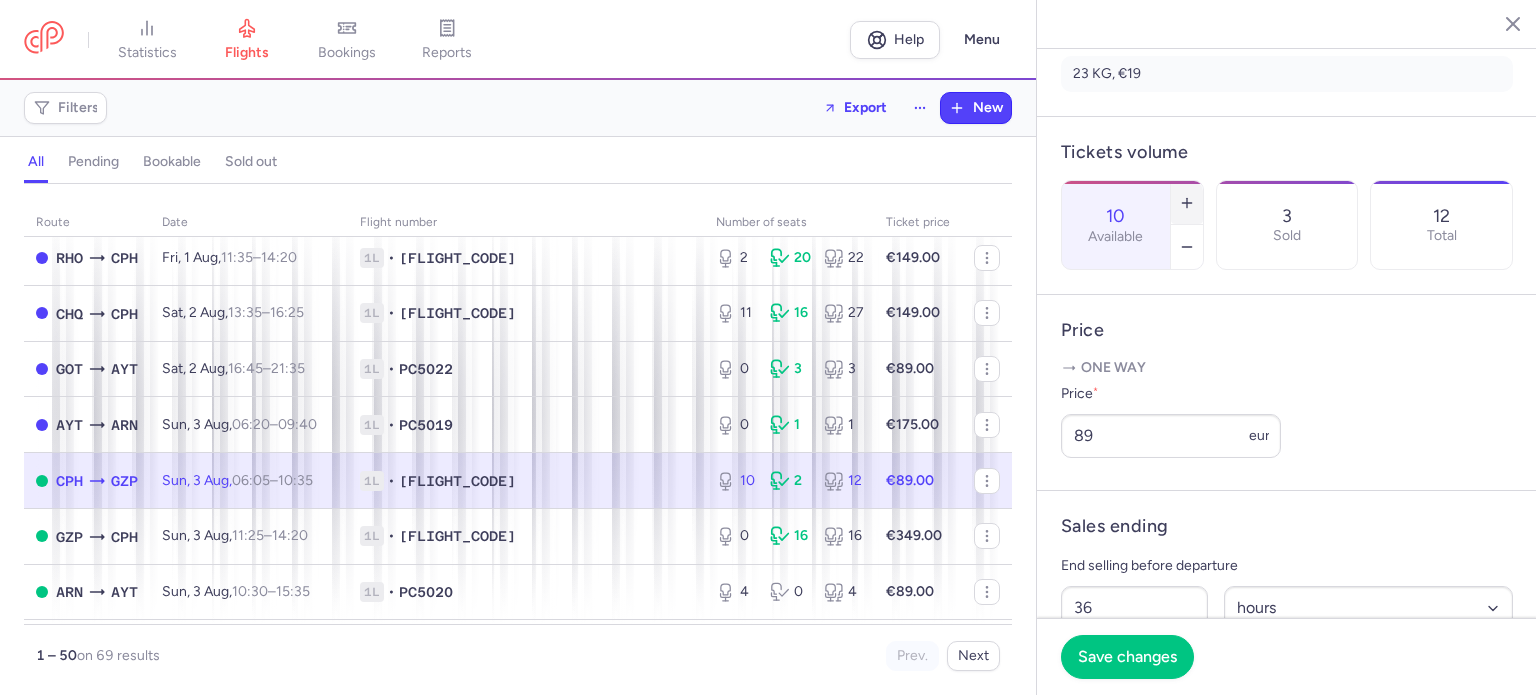 click 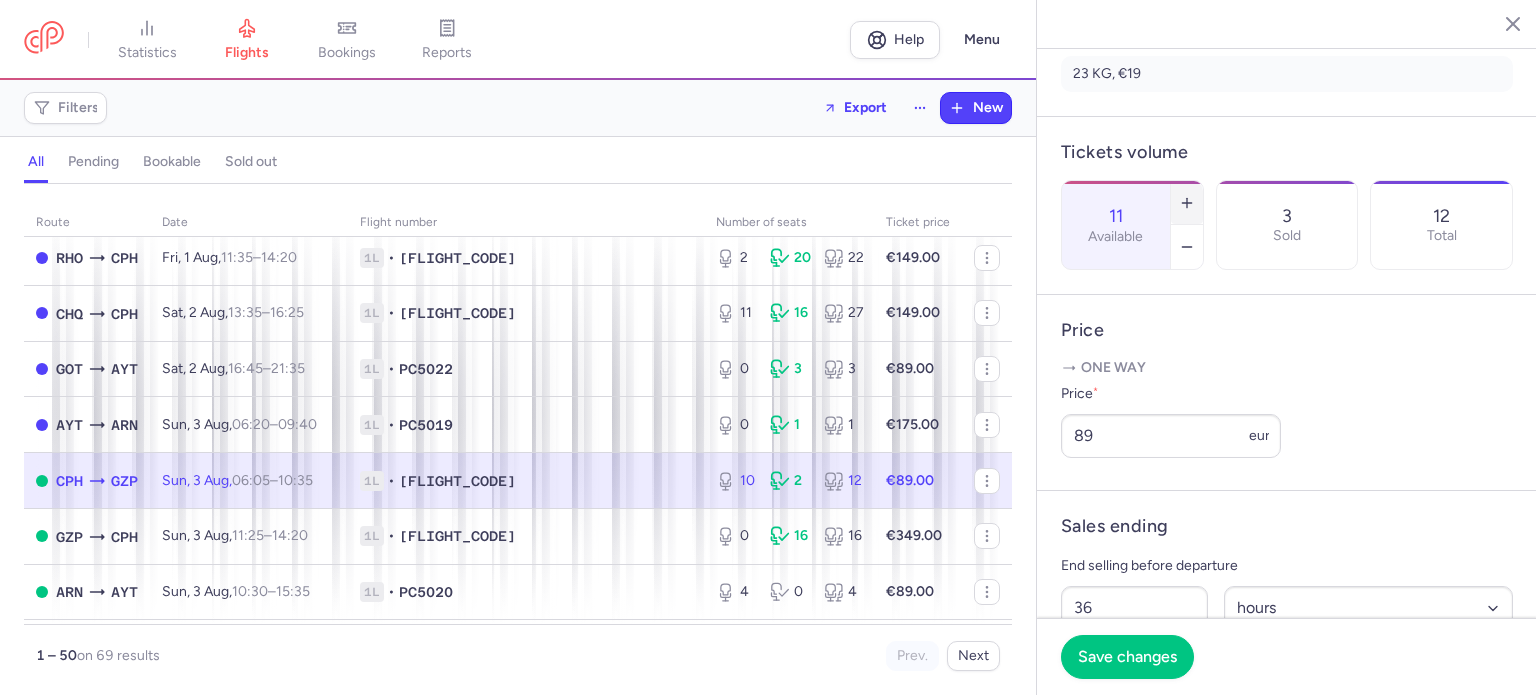 click 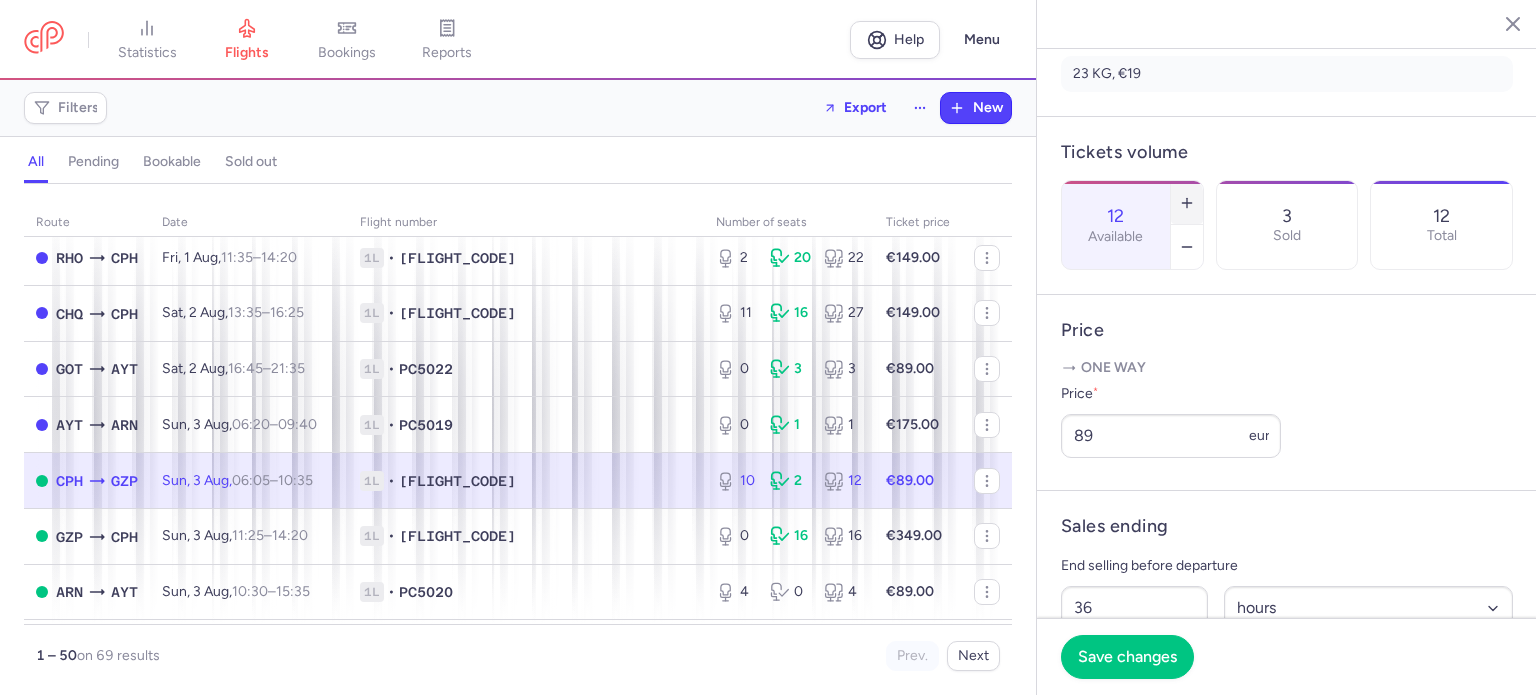 click 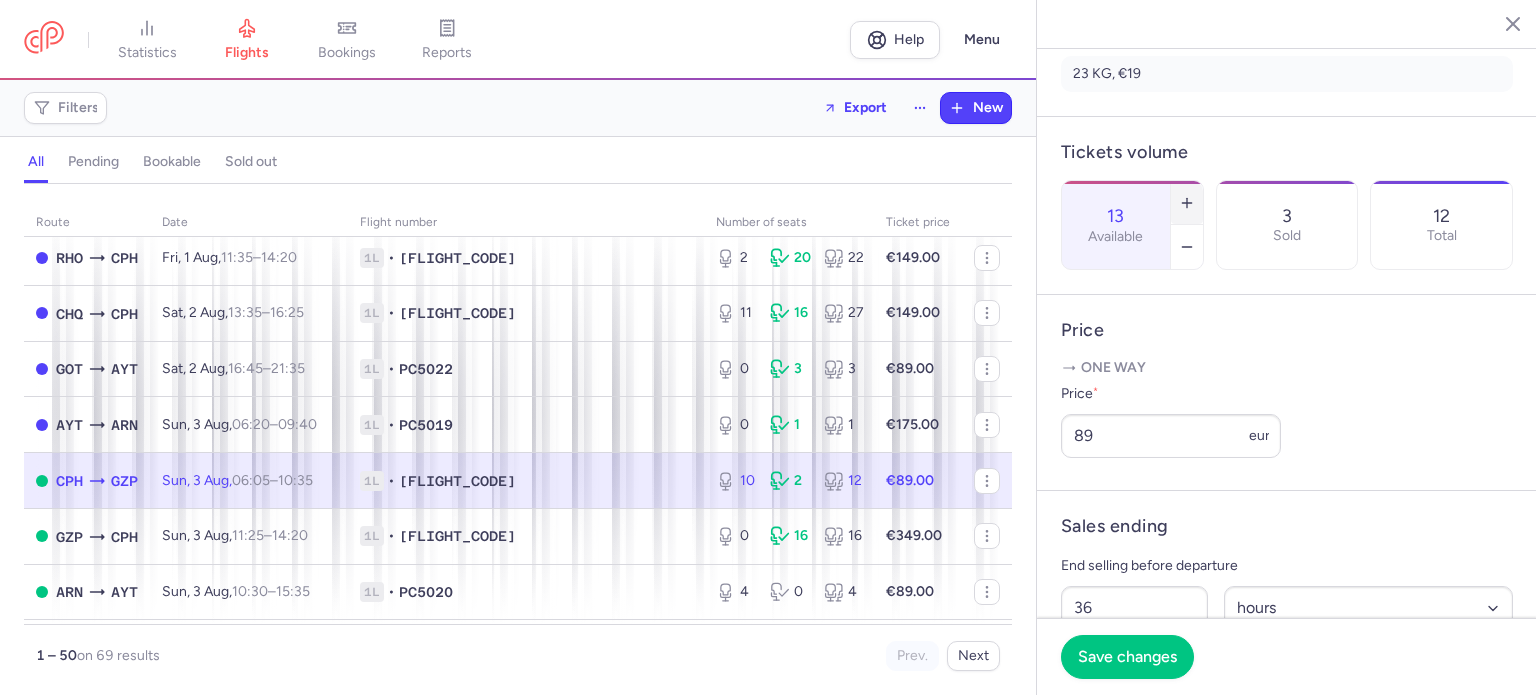 click 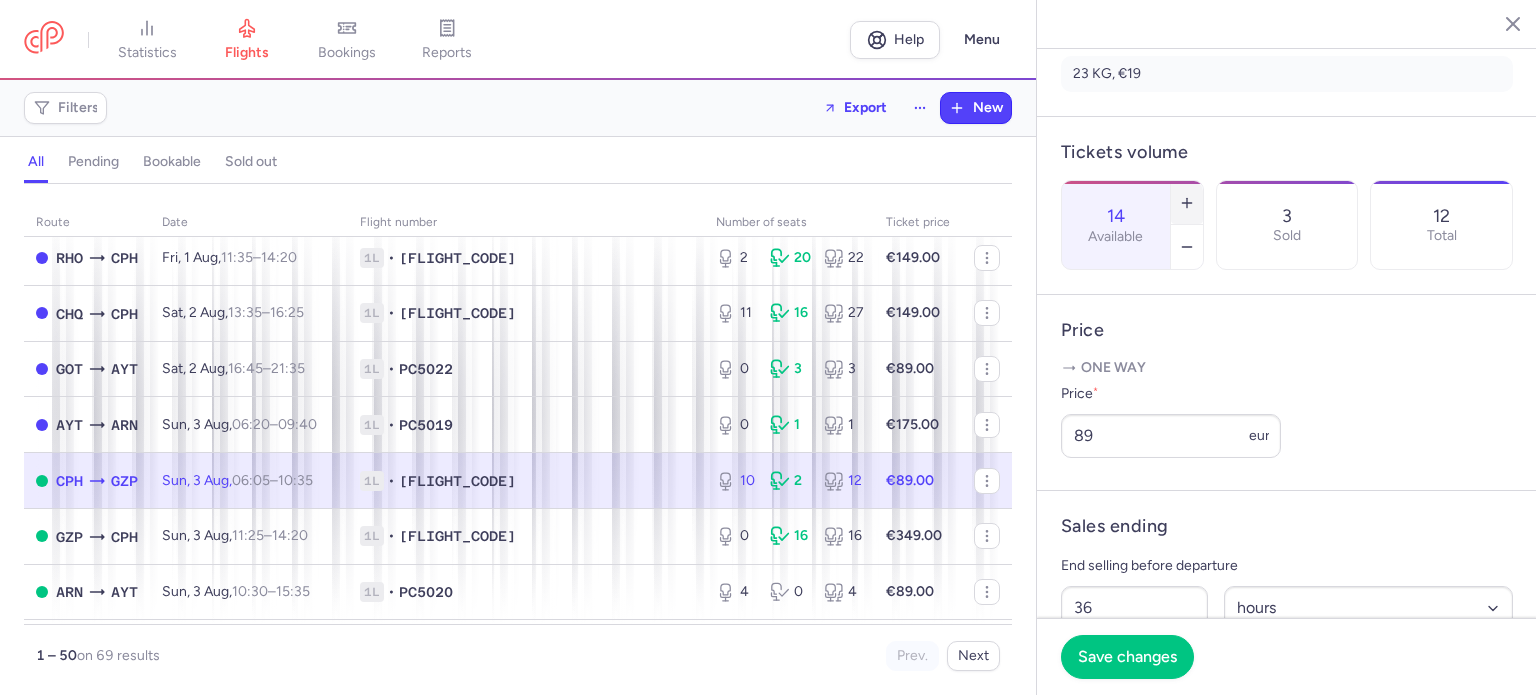 click 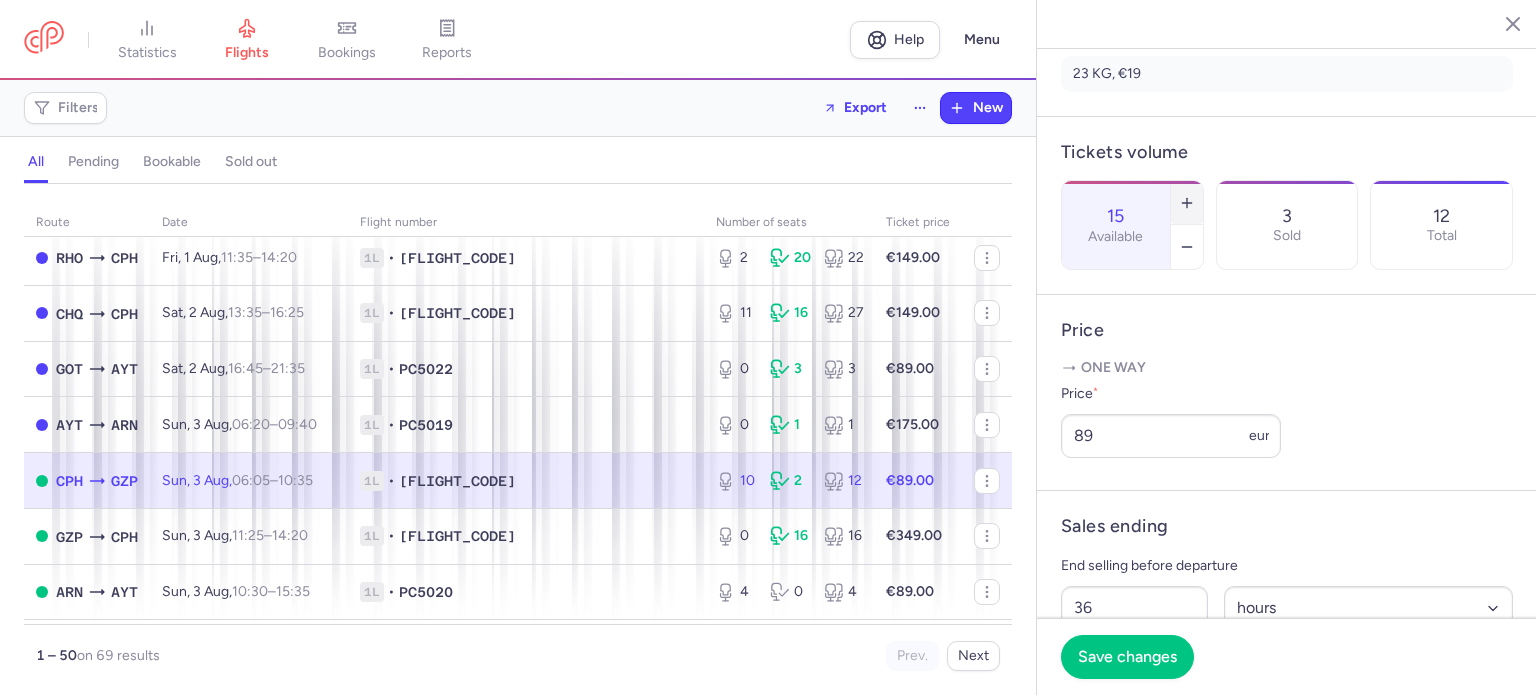 click 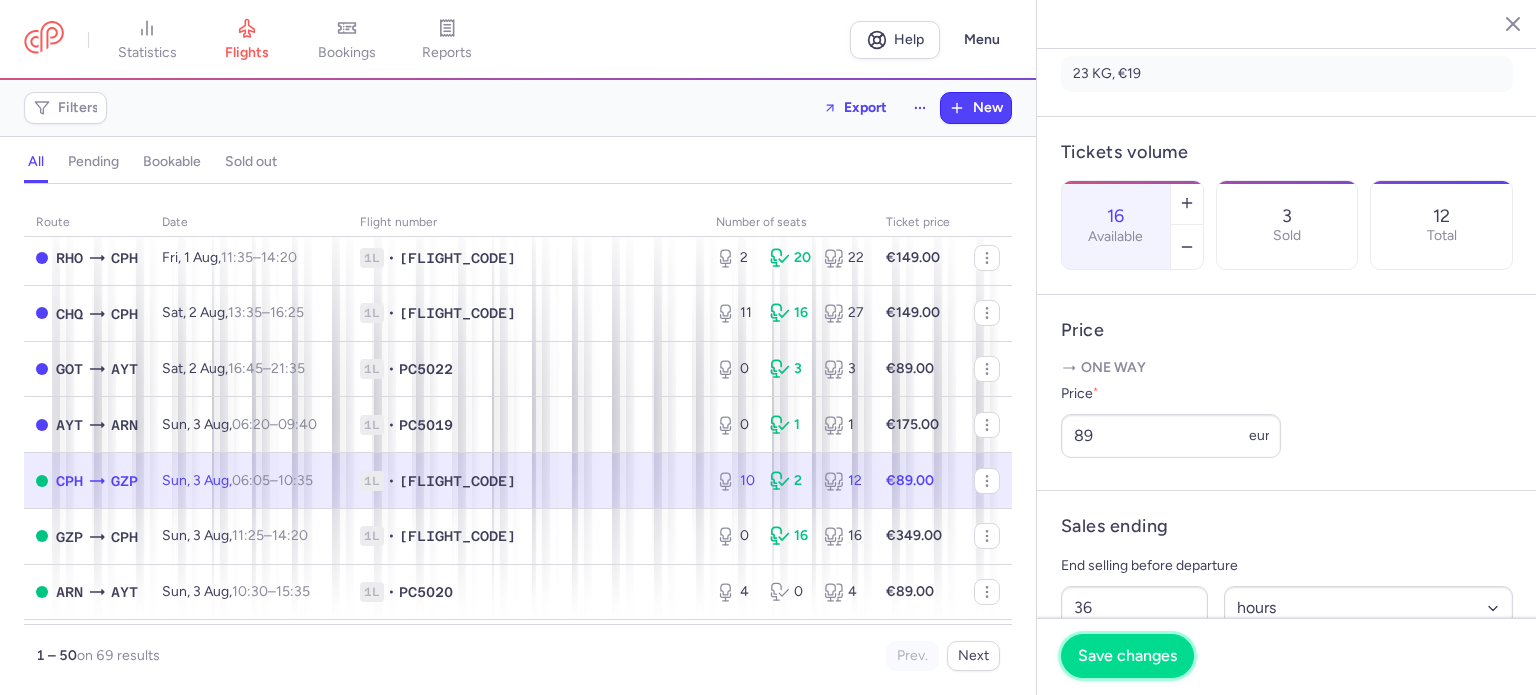 click on "Save changes" at bounding box center (1127, 656) 